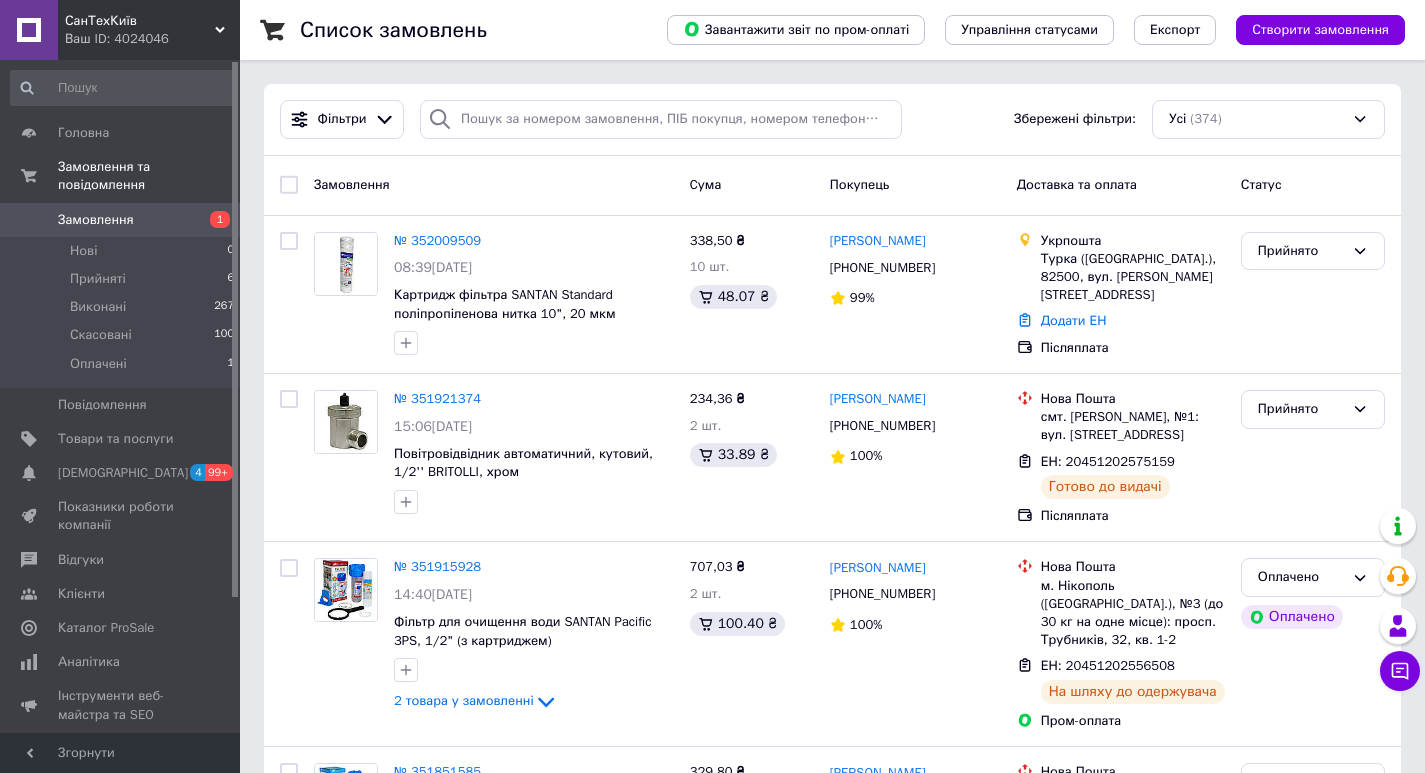 scroll, scrollTop: 0, scrollLeft: 0, axis: both 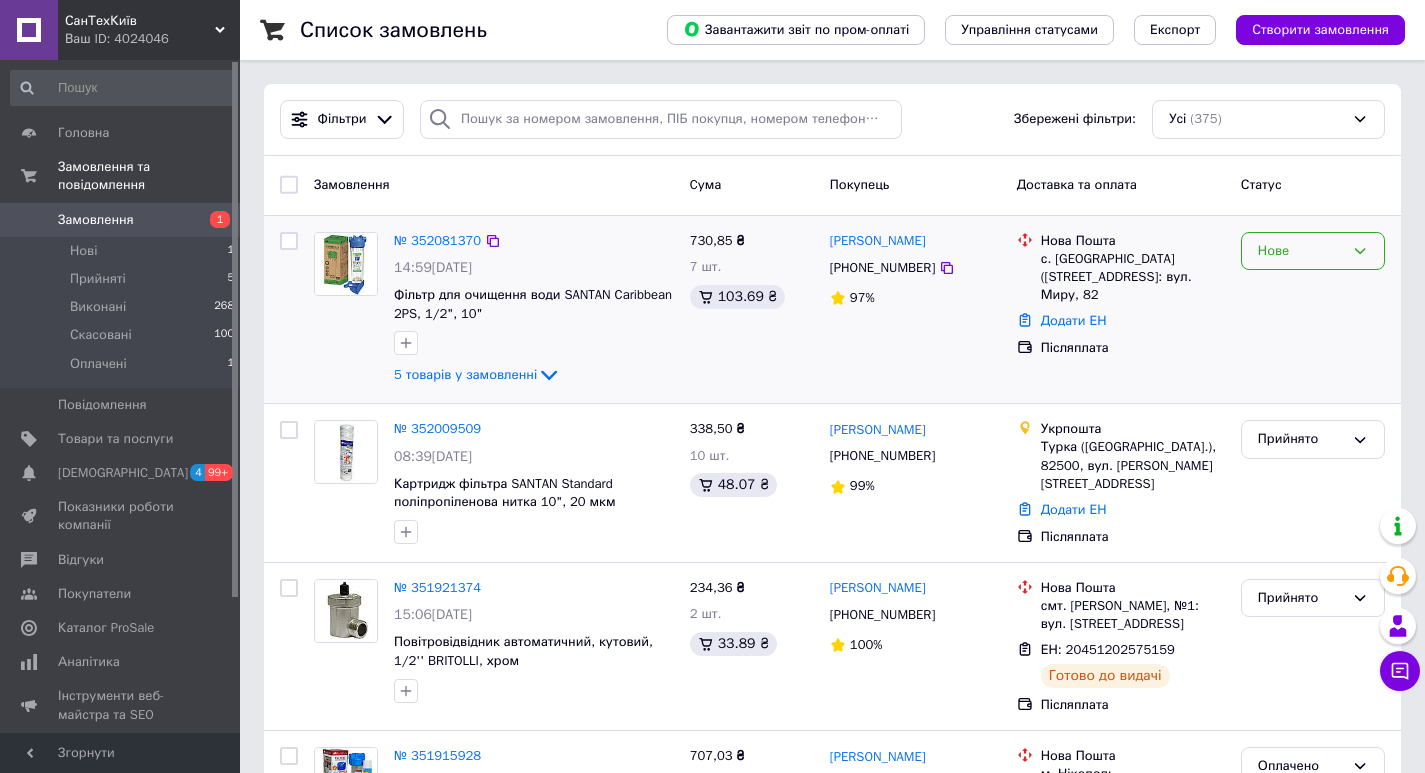 click 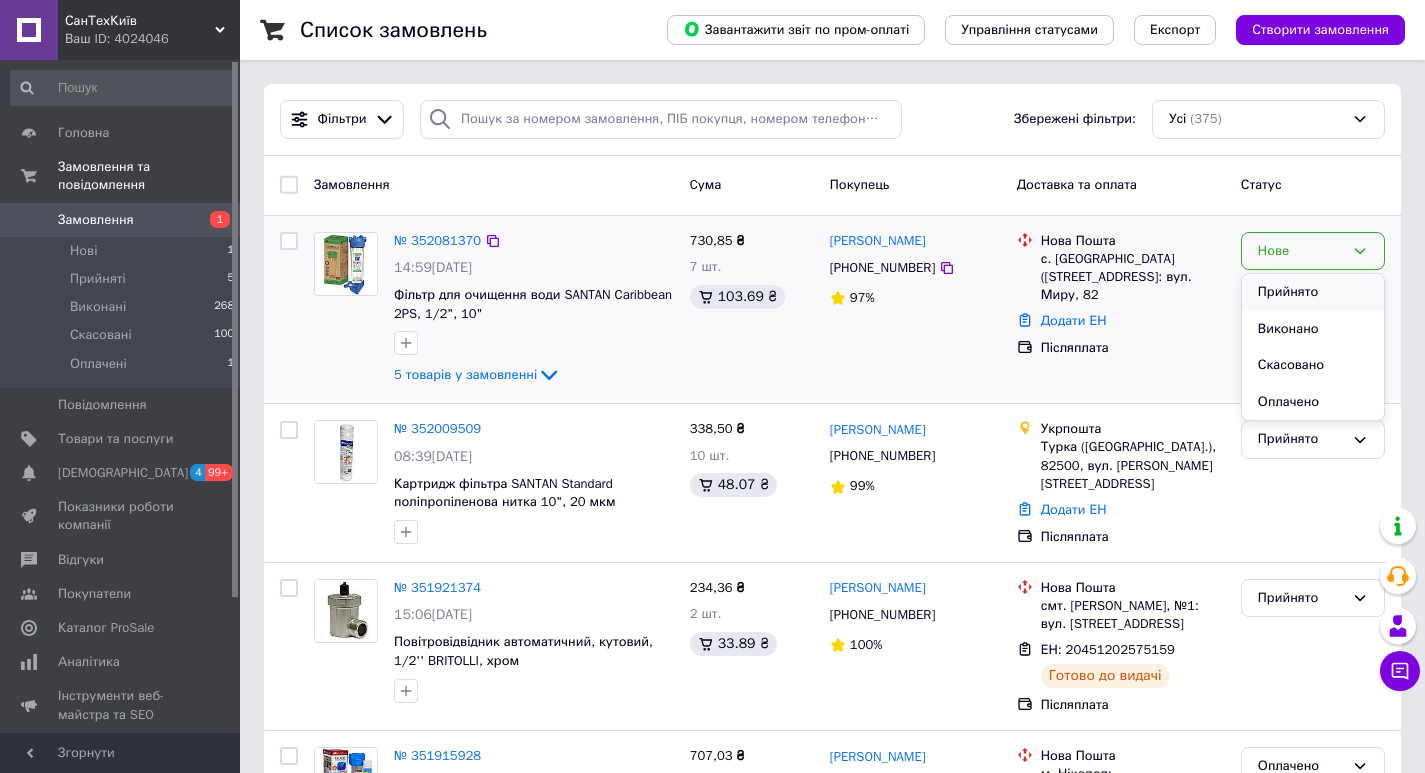 click on "Прийнято" at bounding box center [1313, 292] 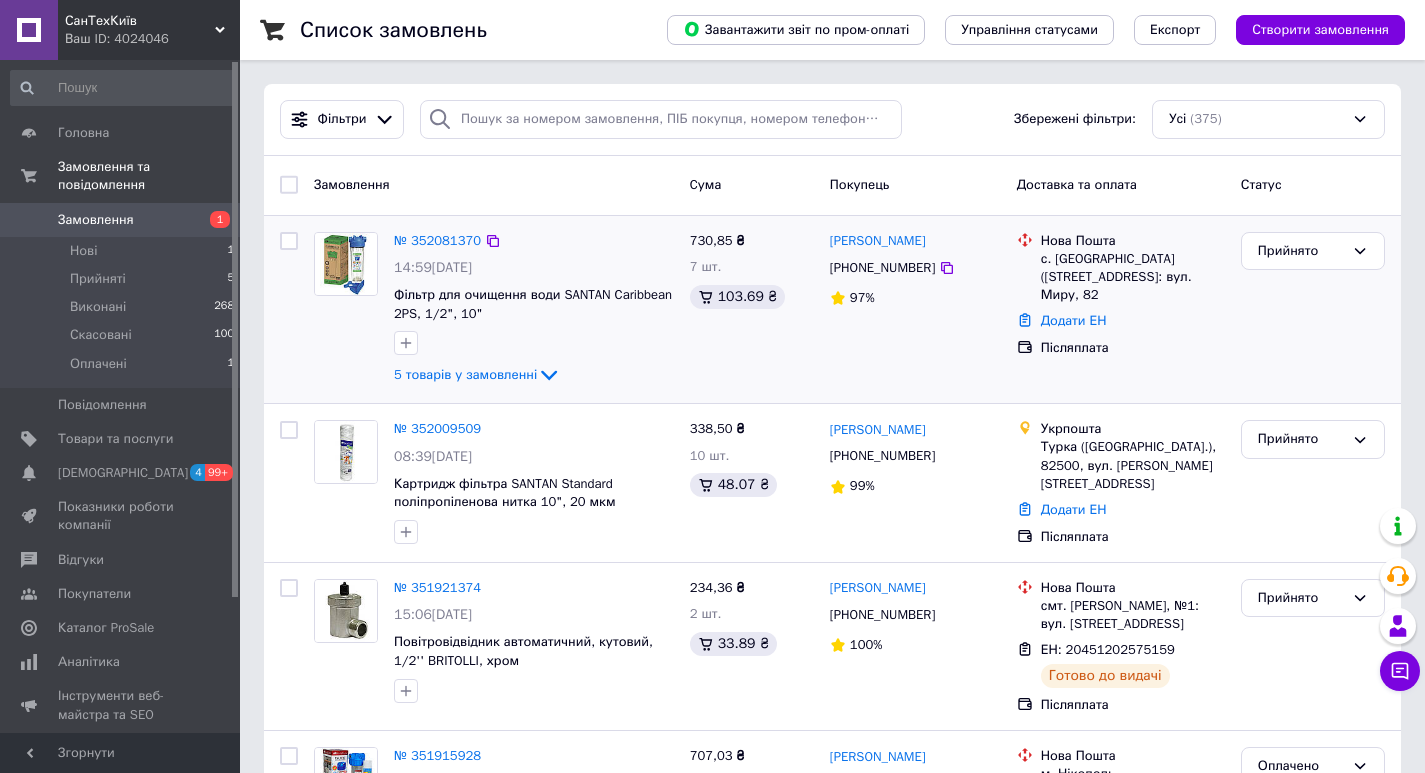 click on "Замовлення" at bounding box center (121, 220) 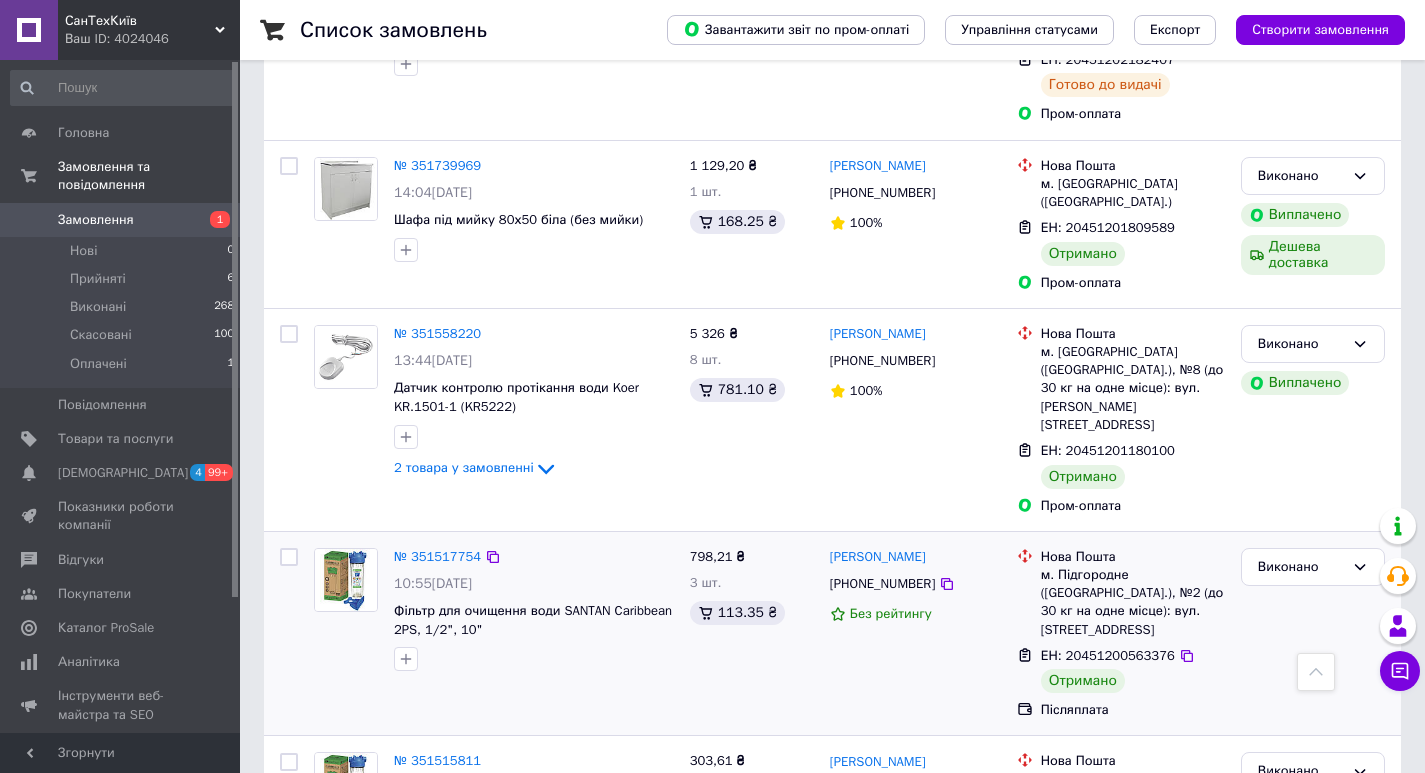 scroll, scrollTop: 1400, scrollLeft: 0, axis: vertical 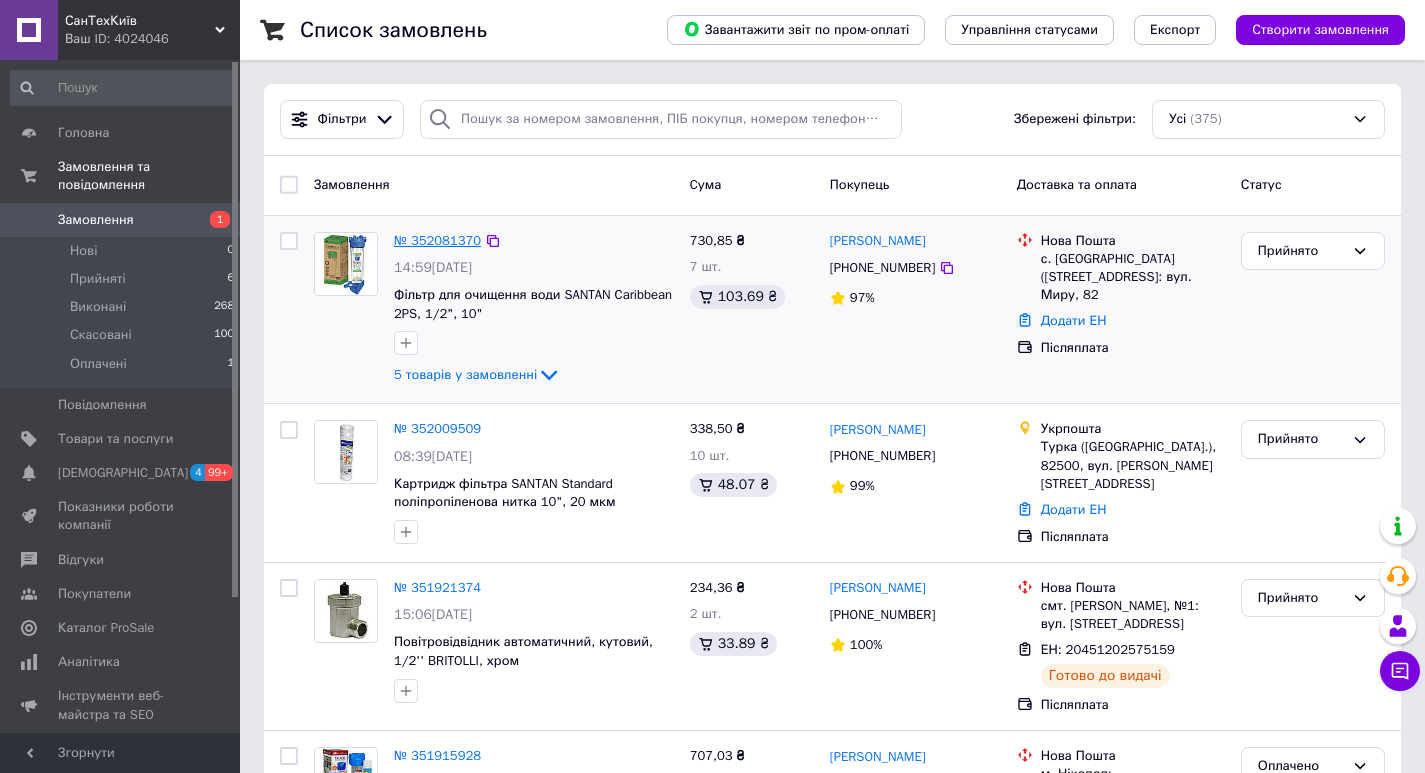 click on "№ 352081370" at bounding box center (437, 240) 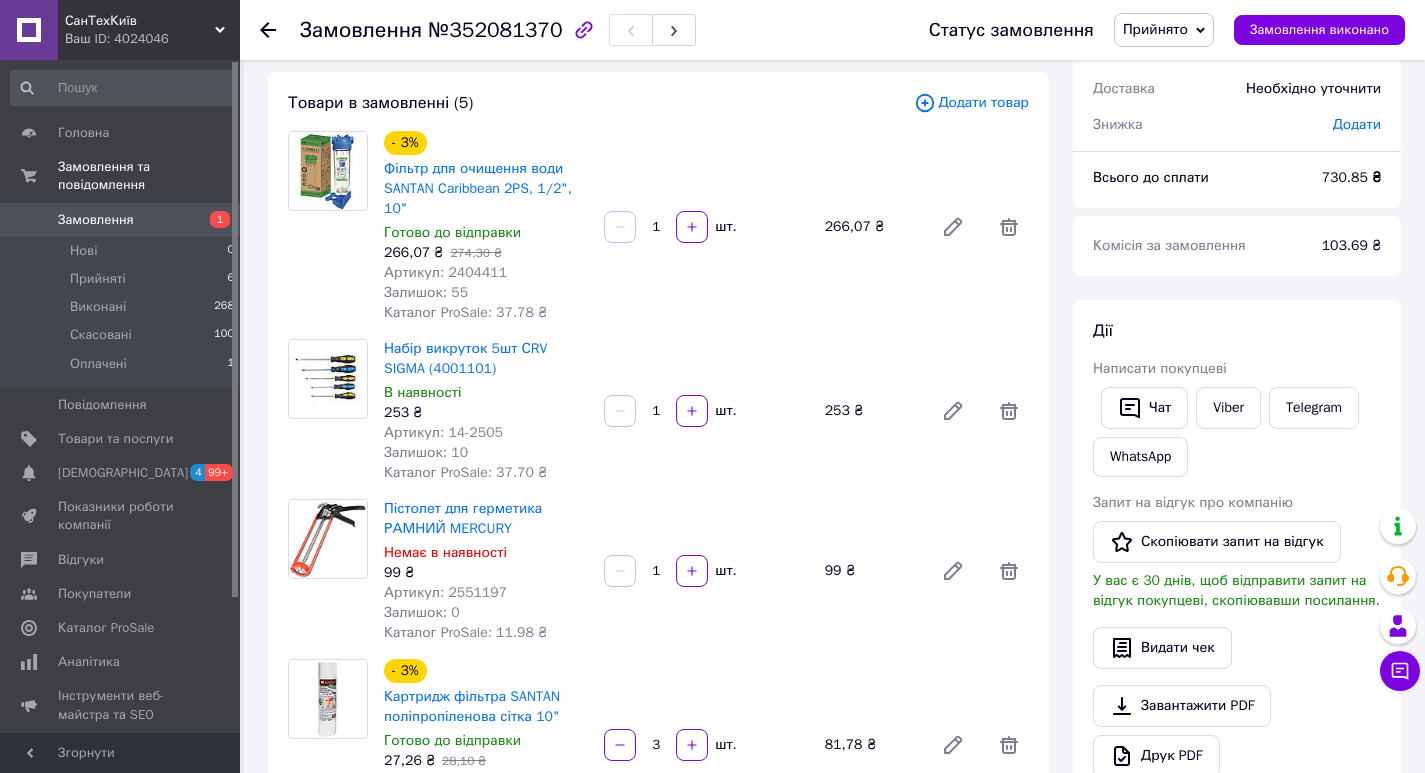 scroll, scrollTop: 0, scrollLeft: 0, axis: both 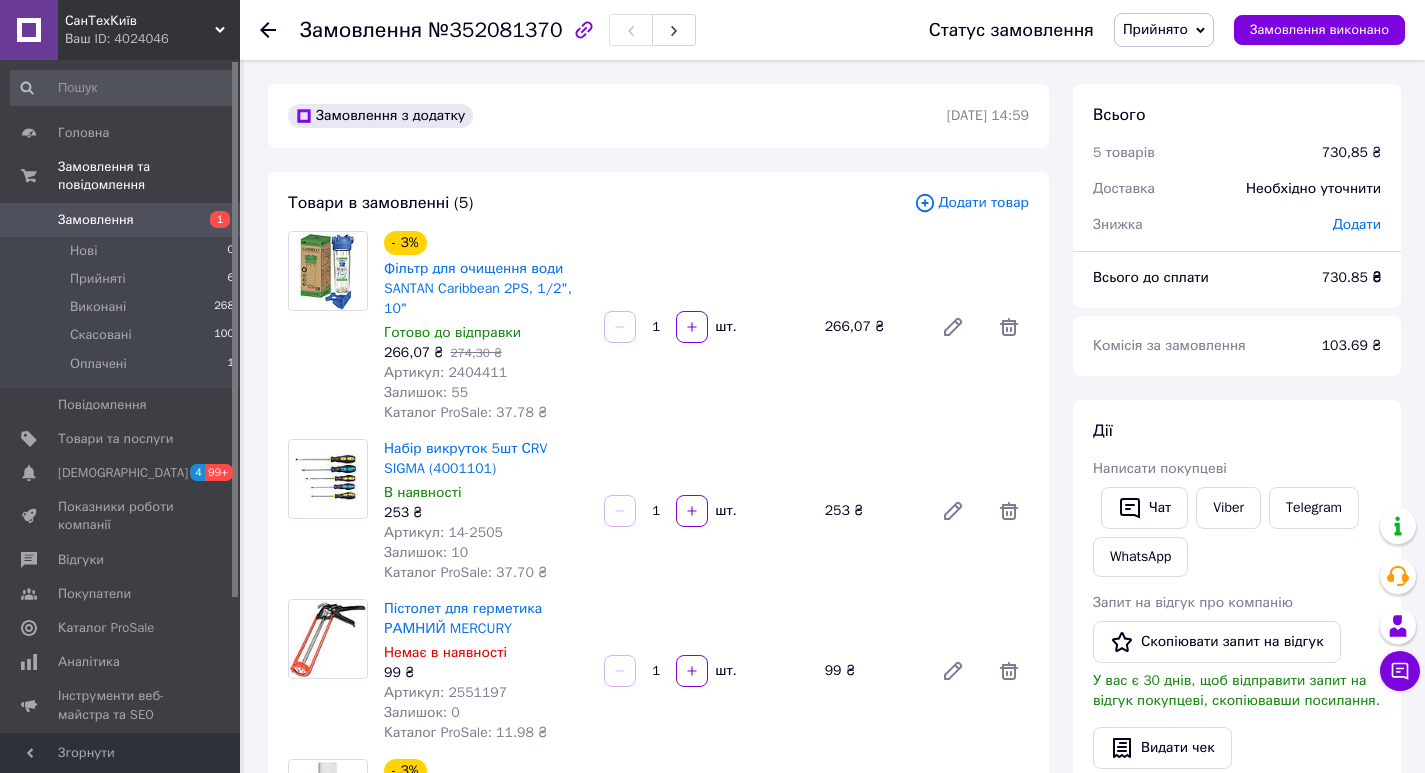 click on "Додати товар" at bounding box center (971, 203) 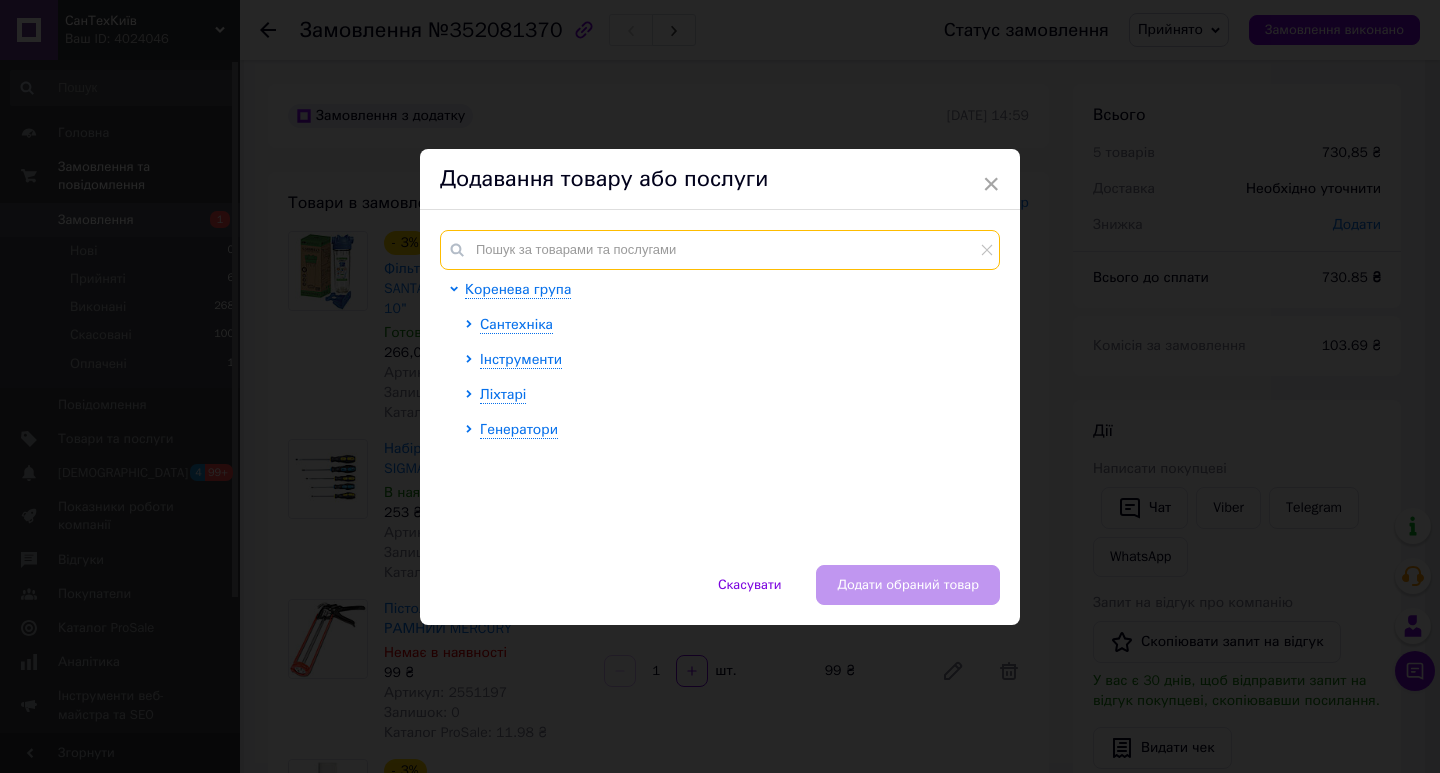 click at bounding box center (720, 250) 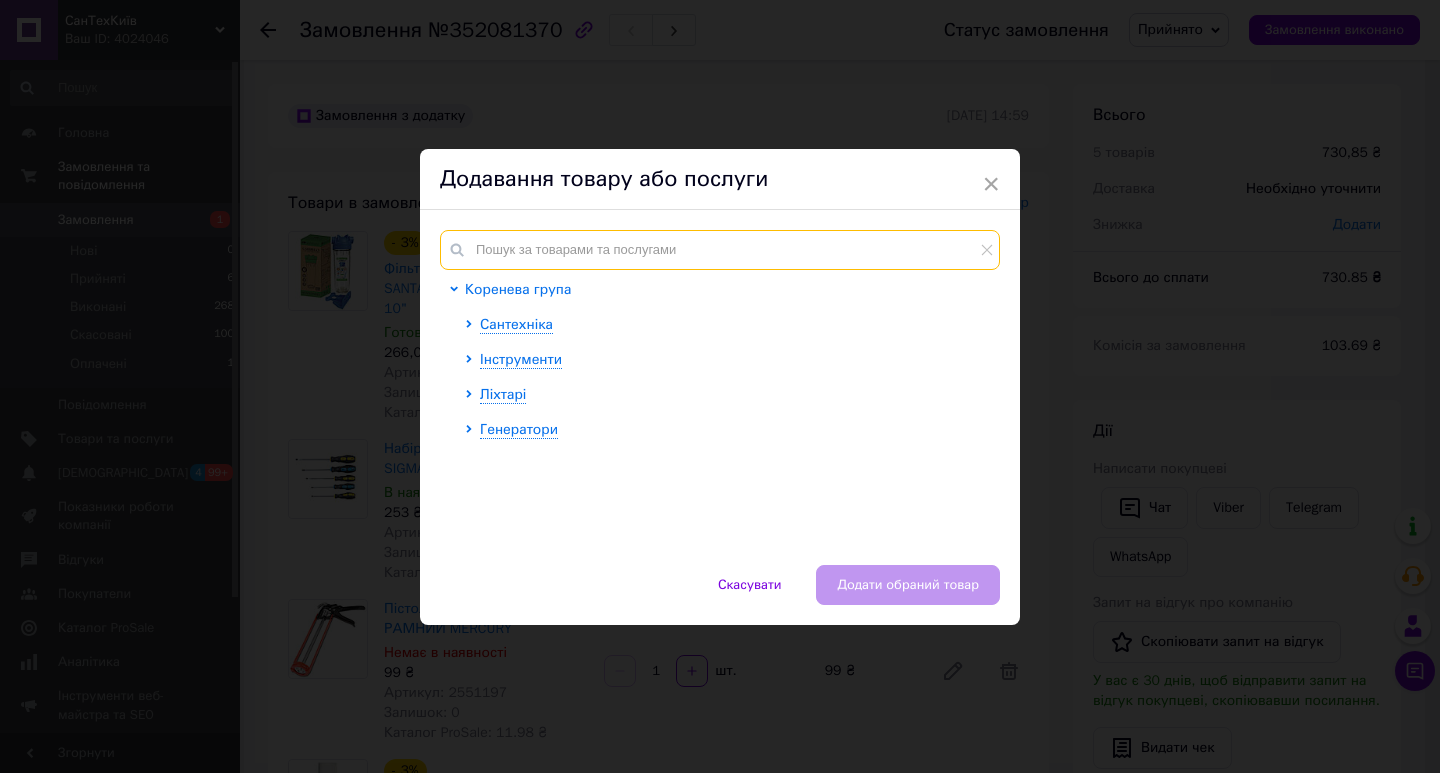 paste on "2404106403" 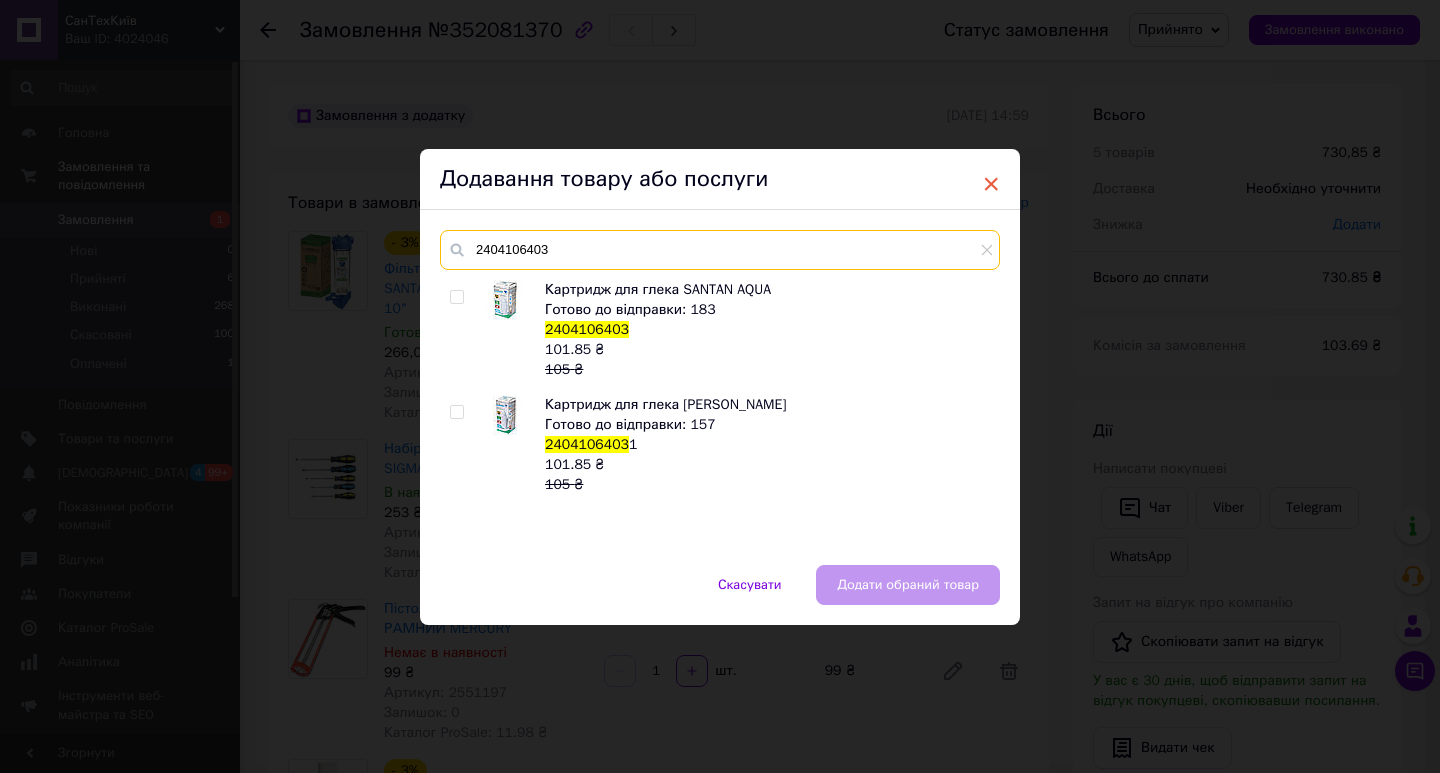 type on "2404106403" 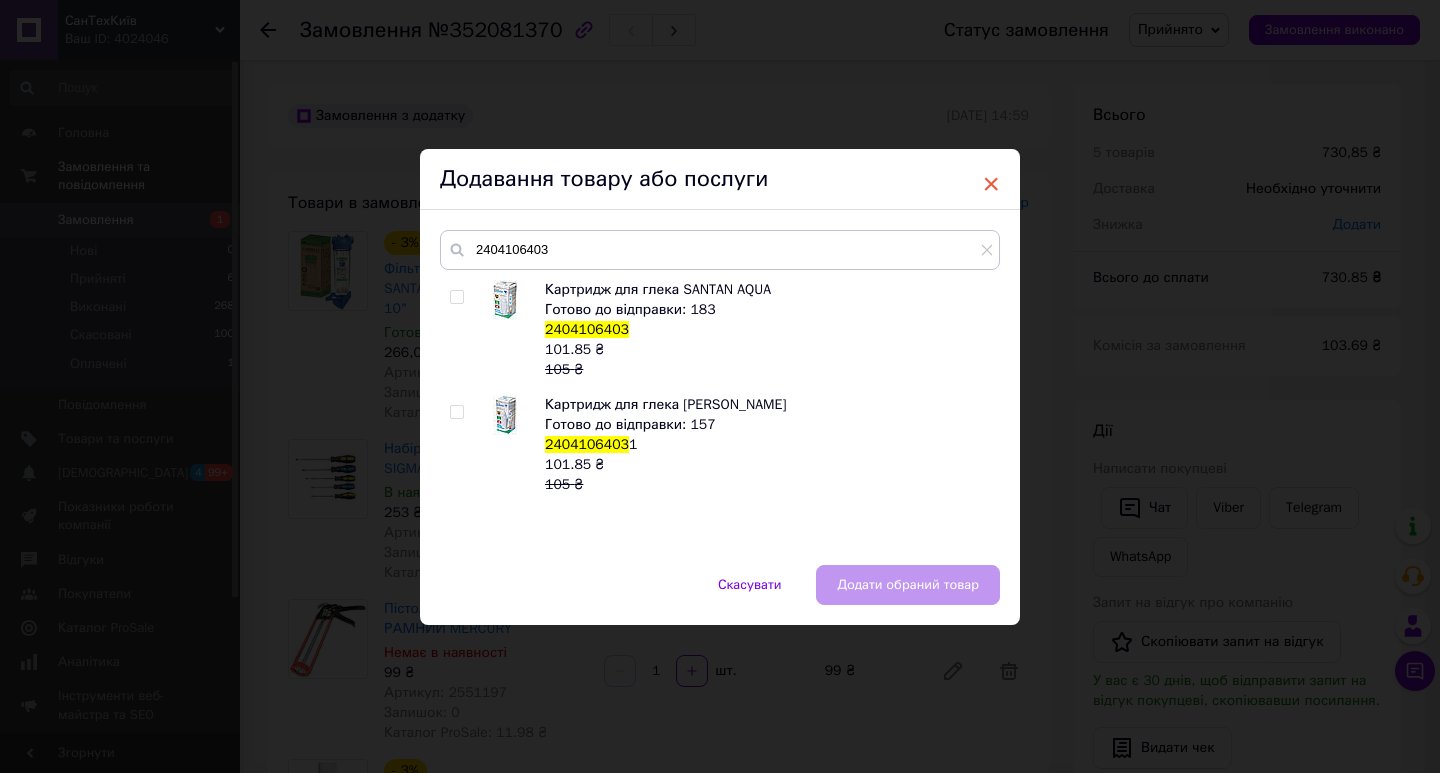 click on "×" at bounding box center (991, 184) 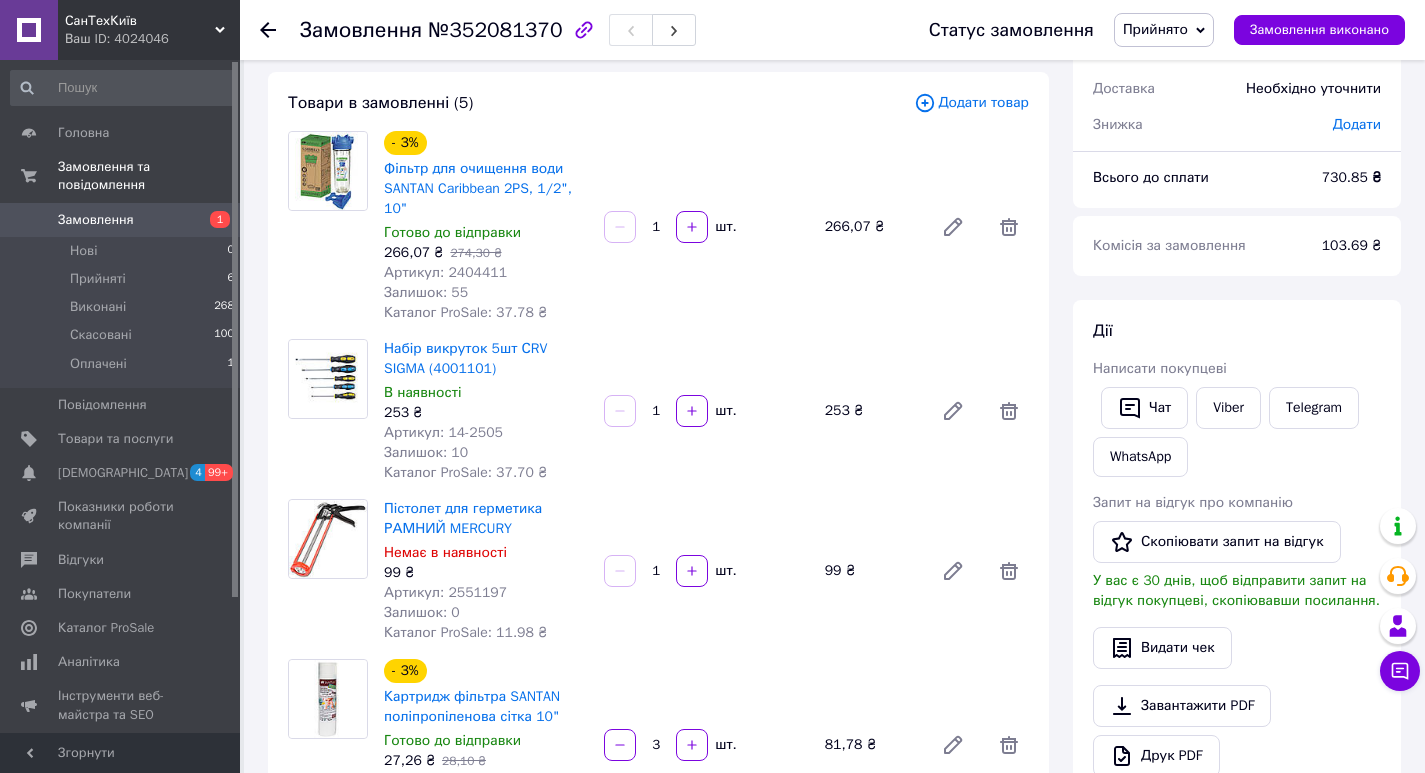 scroll, scrollTop: 0, scrollLeft: 0, axis: both 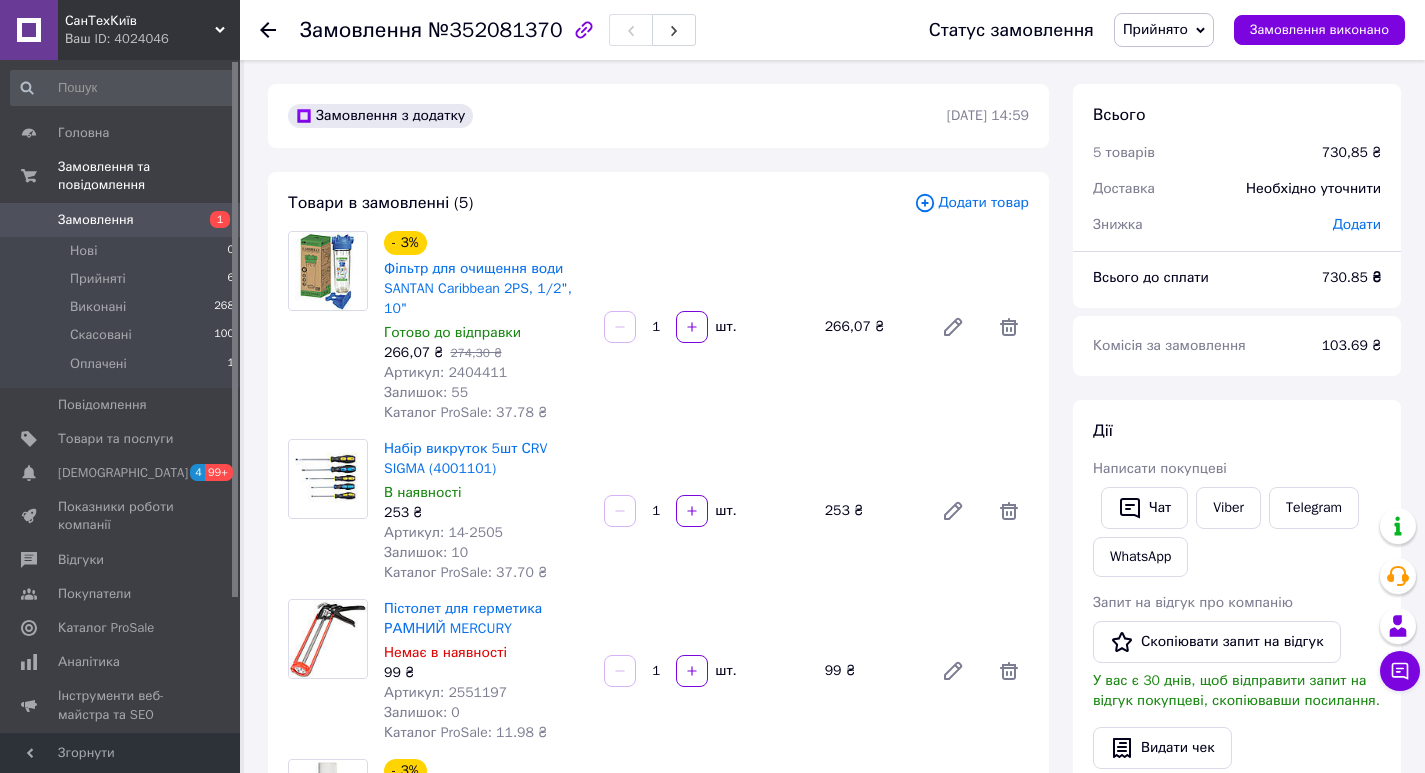 click 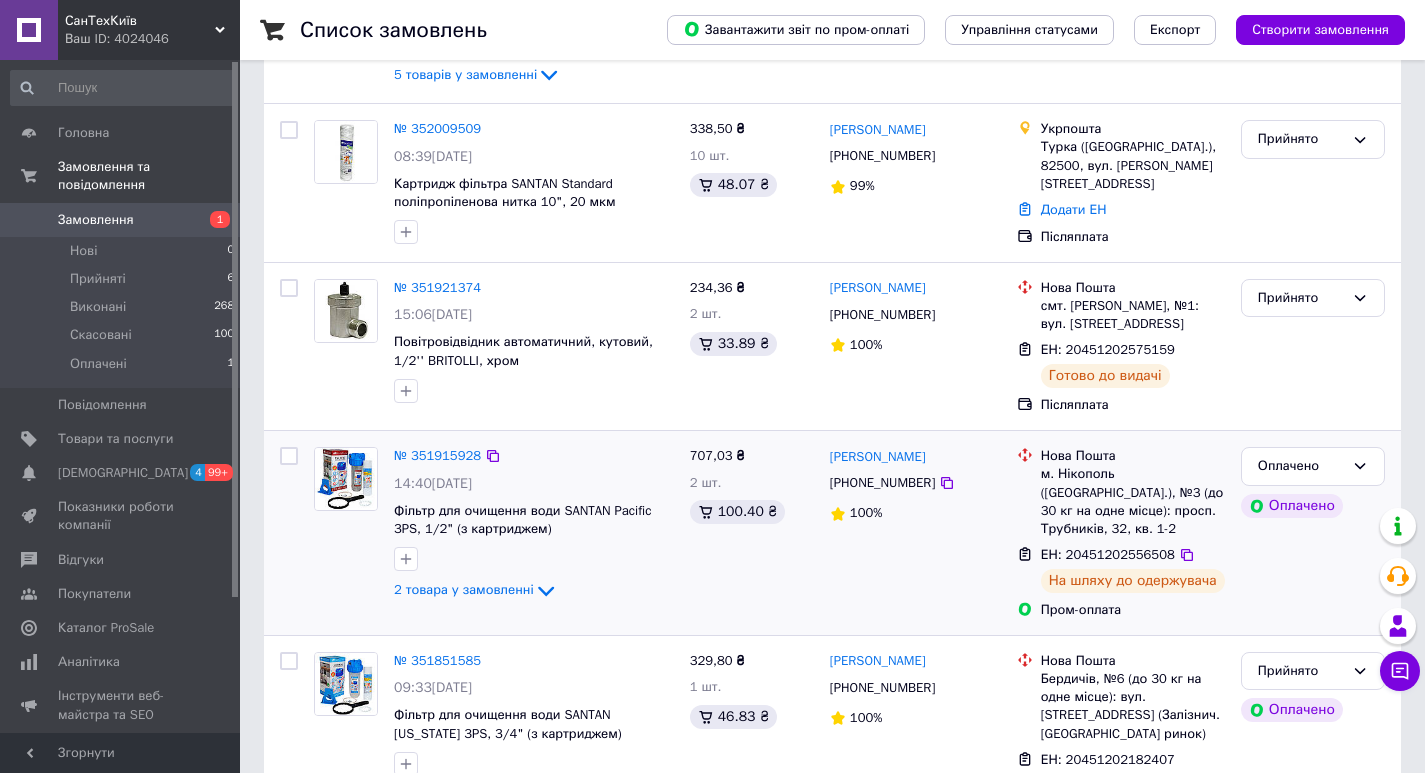 scroll, scrollTop: 0, scrollLeft: 0, axis: both 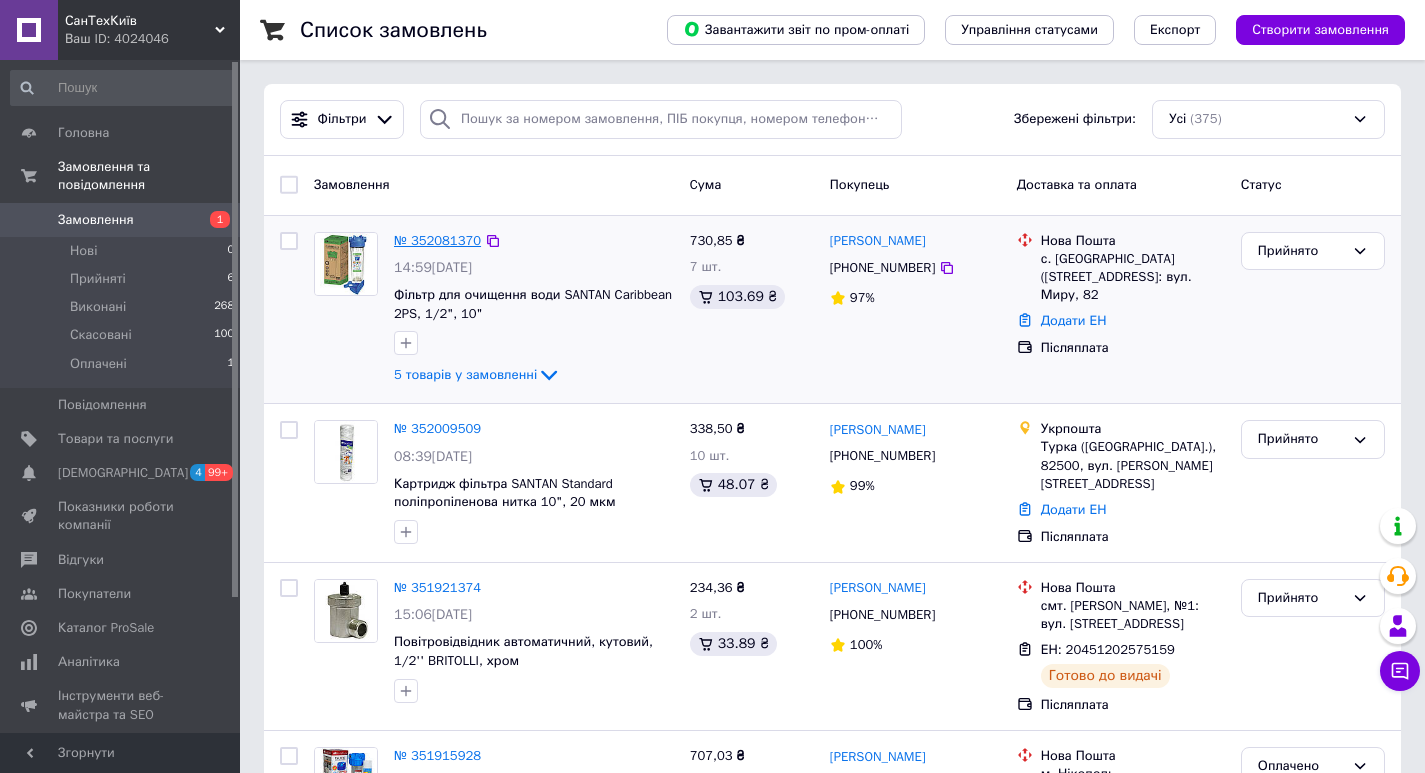 click on "№ 352081370" at bounding box center [437, 240] 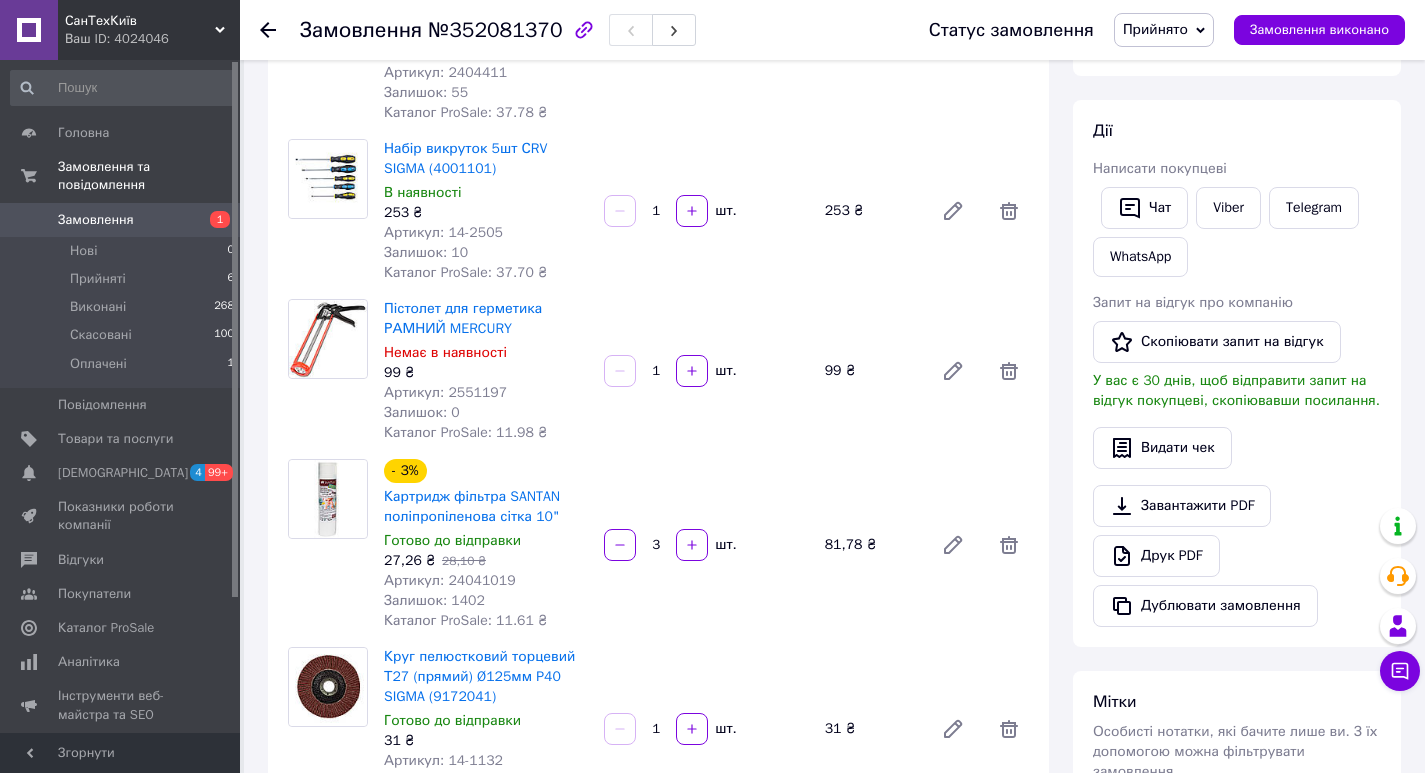 scroll, scrollTop: 0, scrollLeft: 0, axis: both 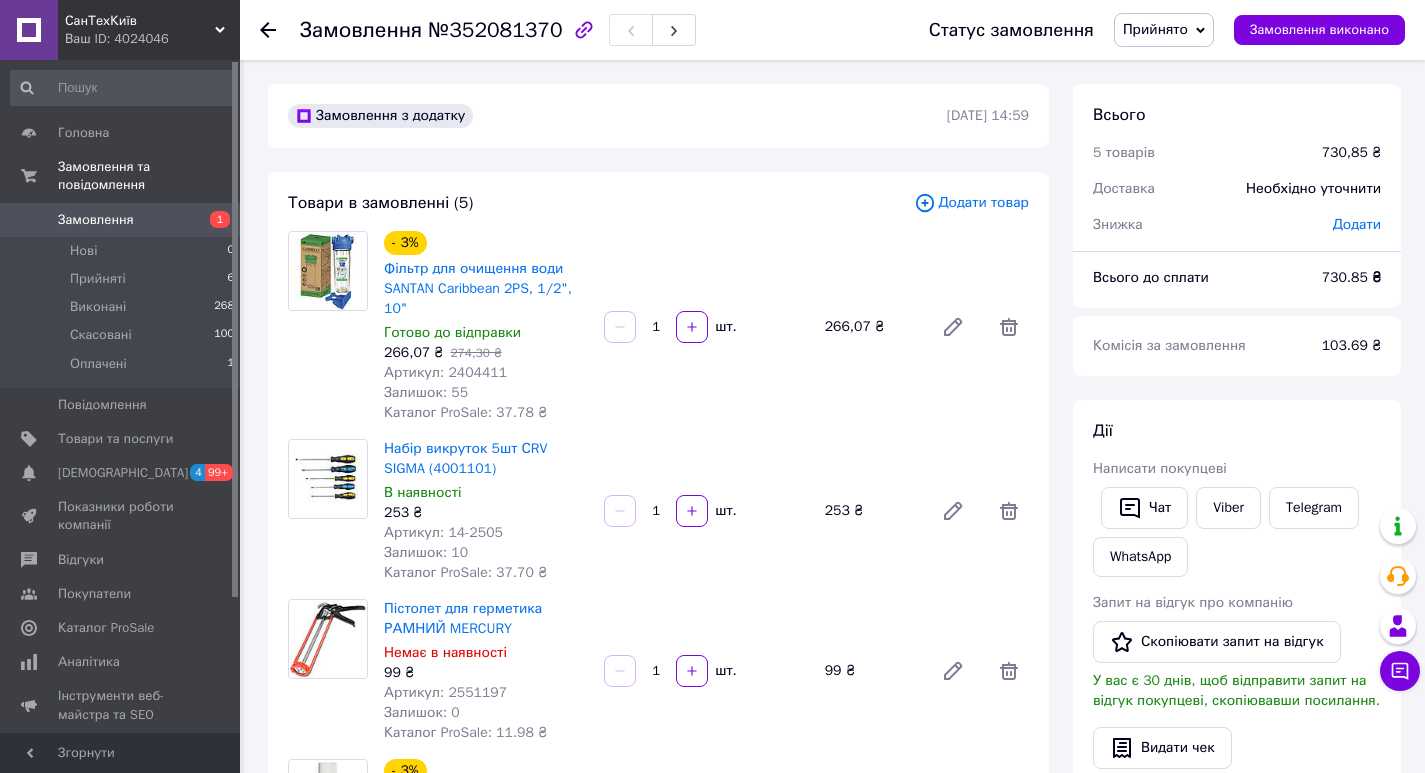 click on "Додати товар" at bounding box center [971, 203] 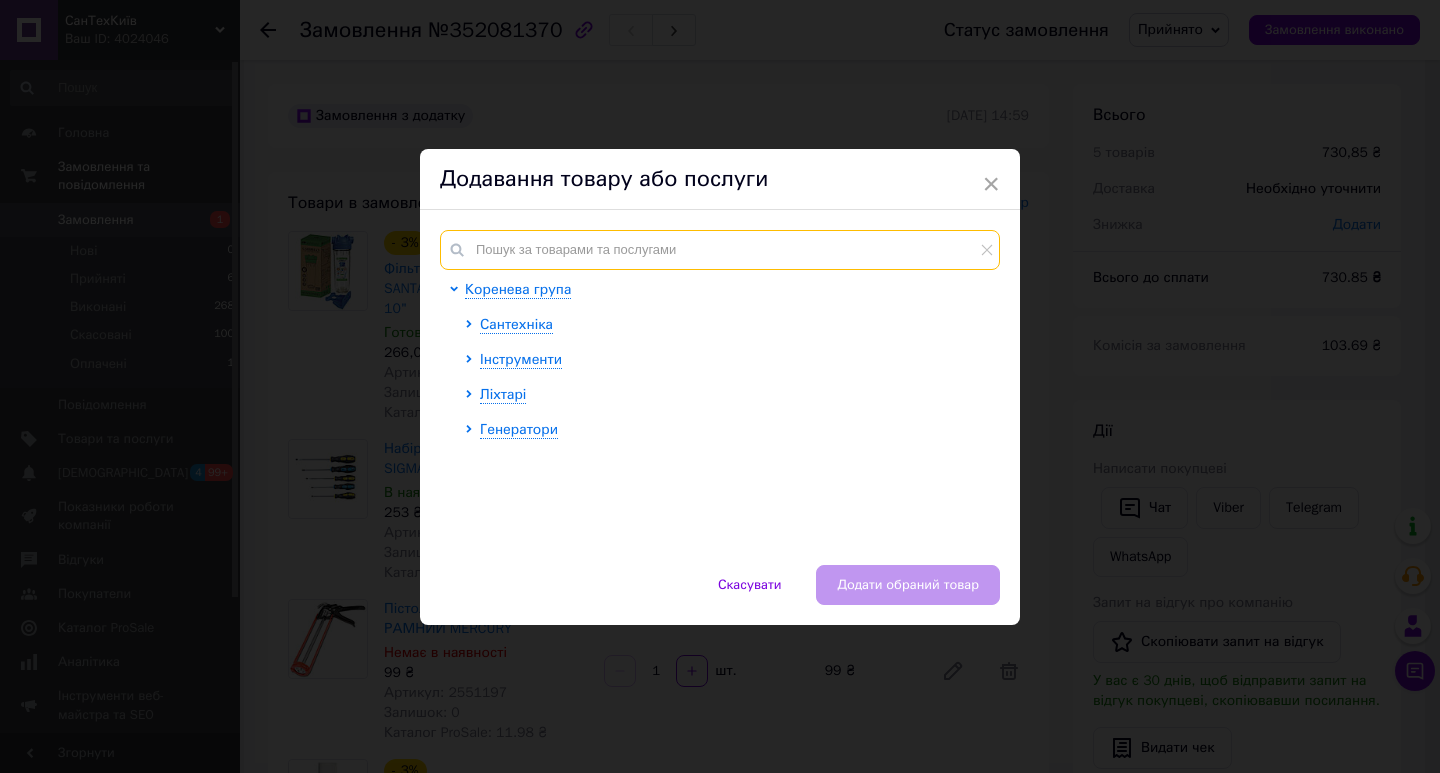 click at bounding box center (720, 250) 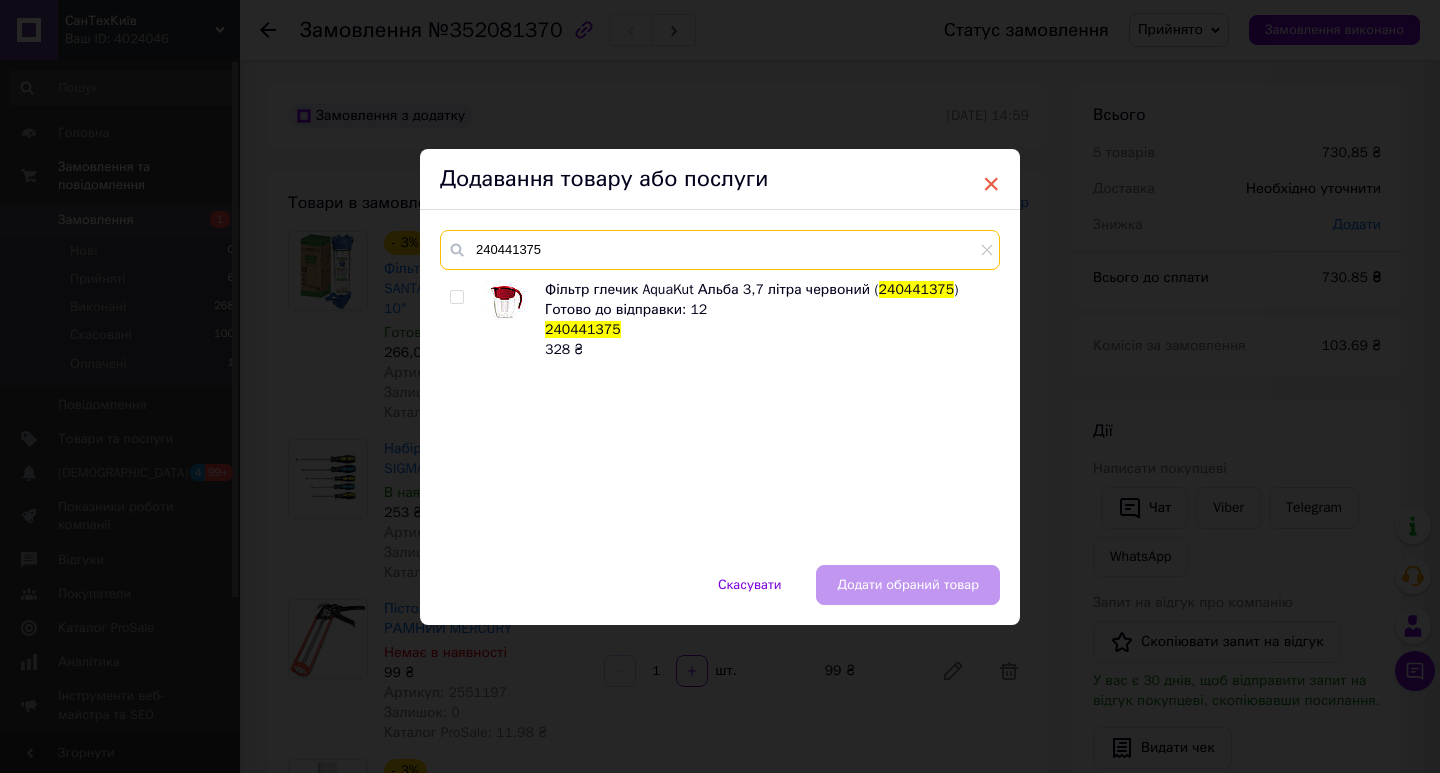 type on "240441375" 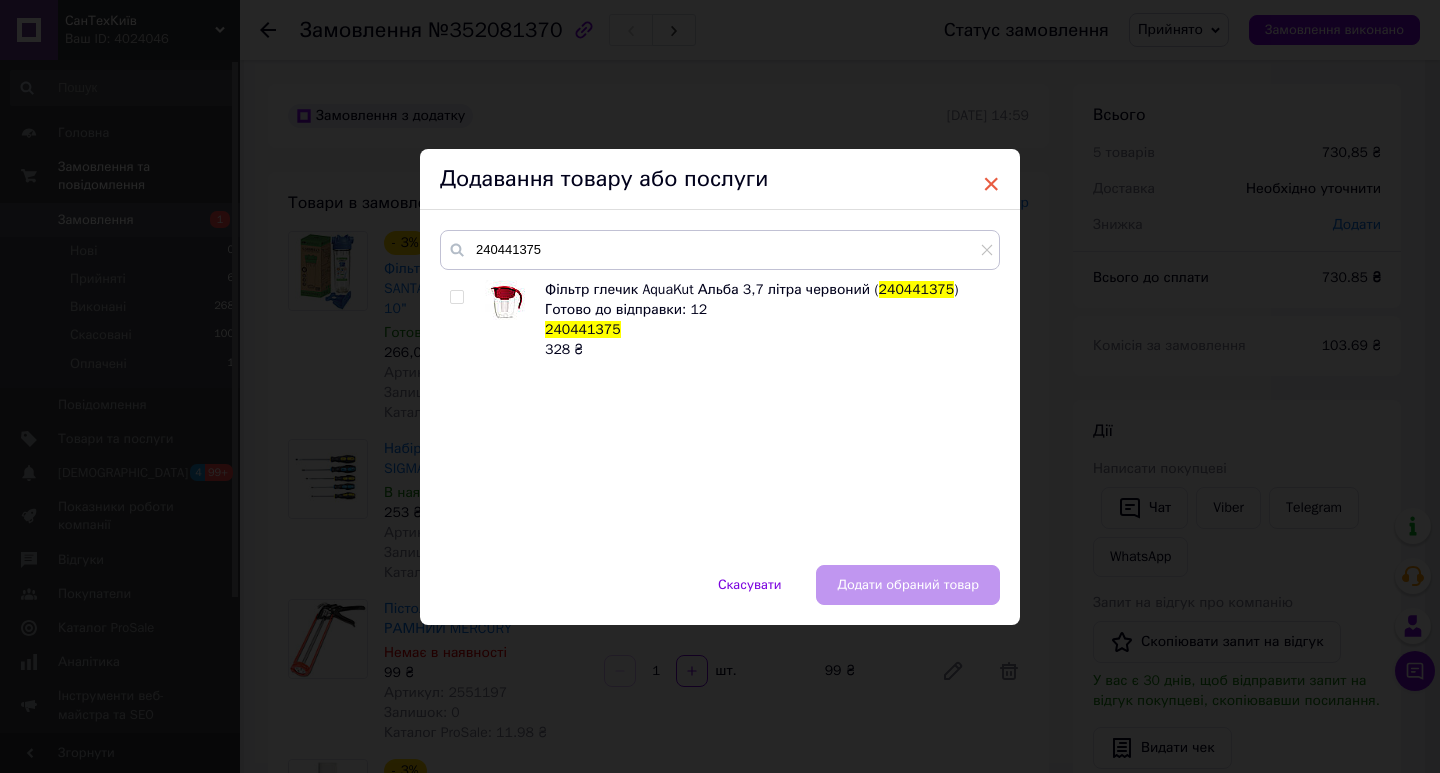 click on "×" at bounding box center (991, 184) 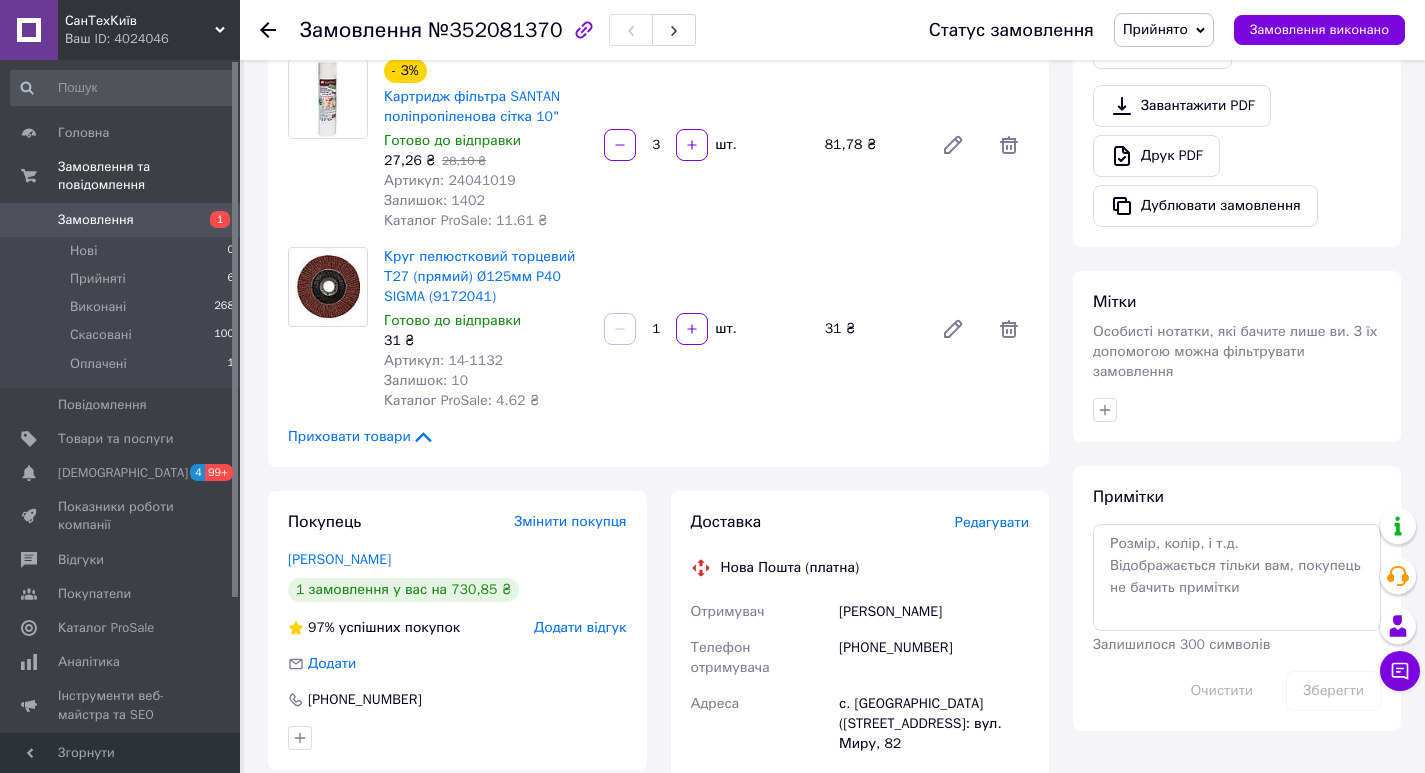 scroll, scrollTop: 100, scrollLeft: 0, axis: vertical 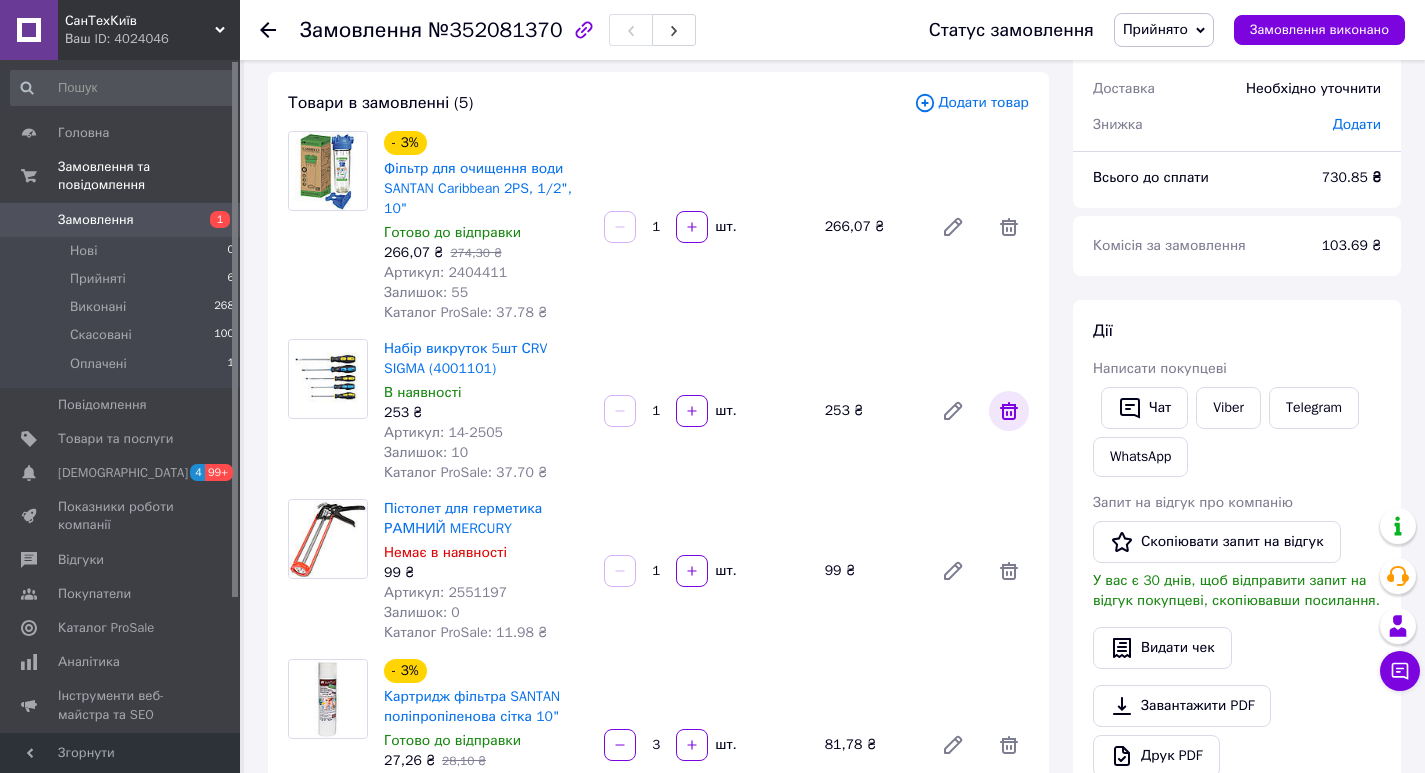 click 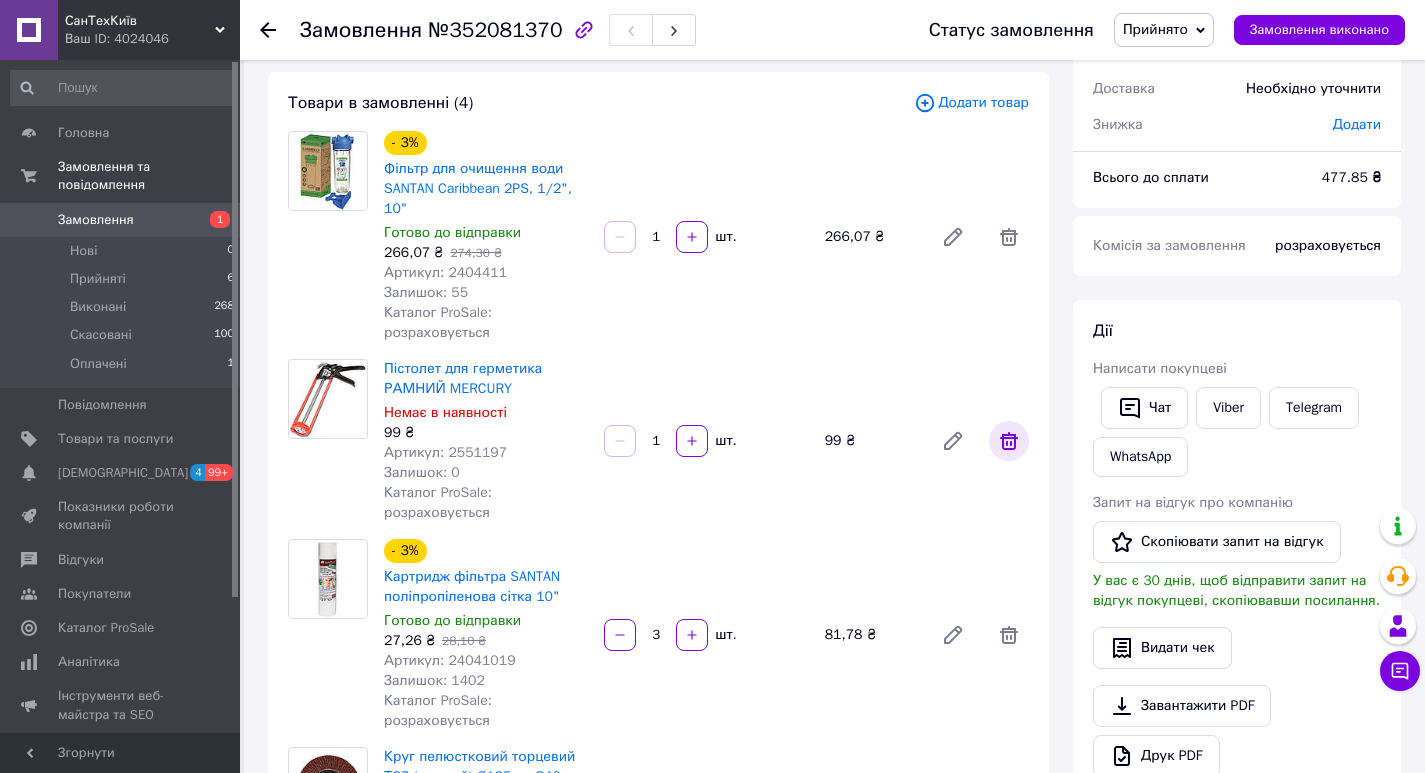 click 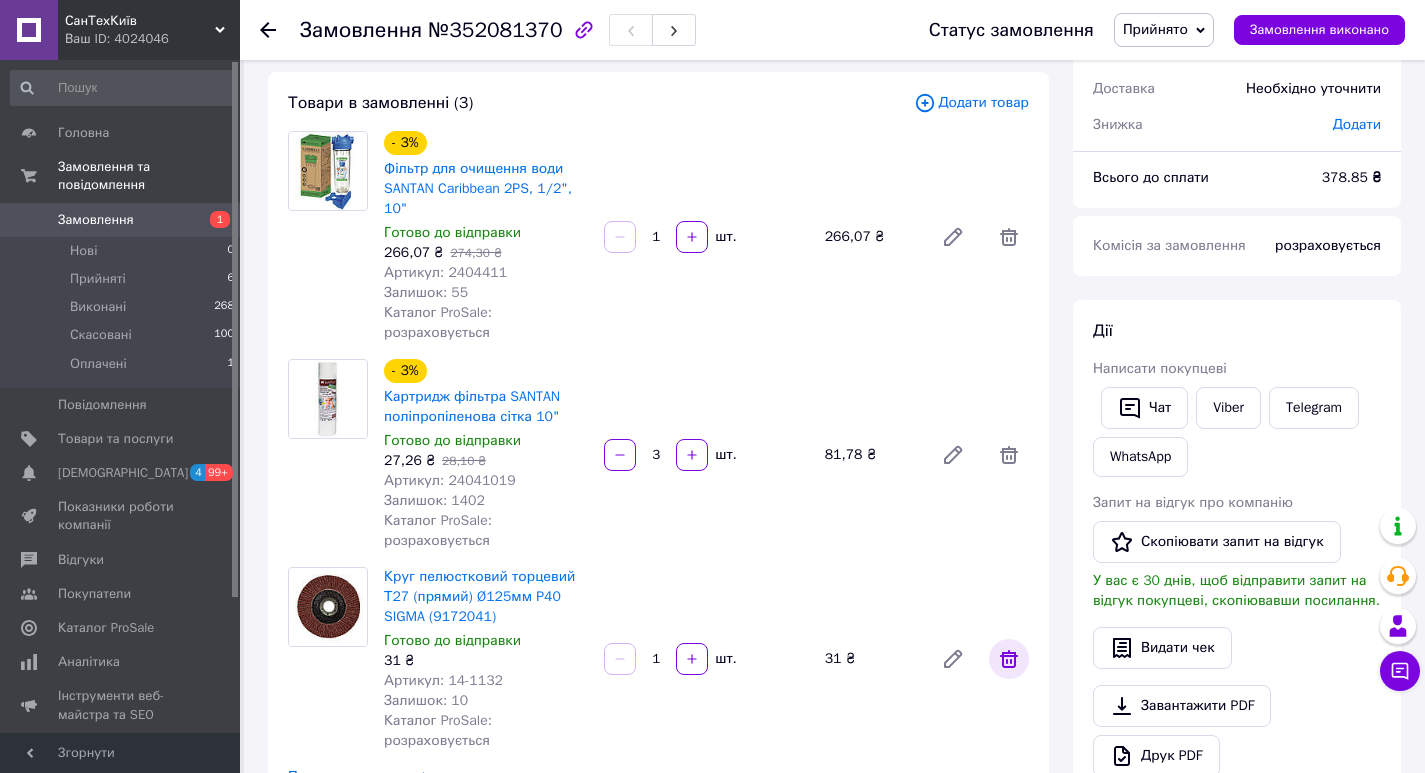 click 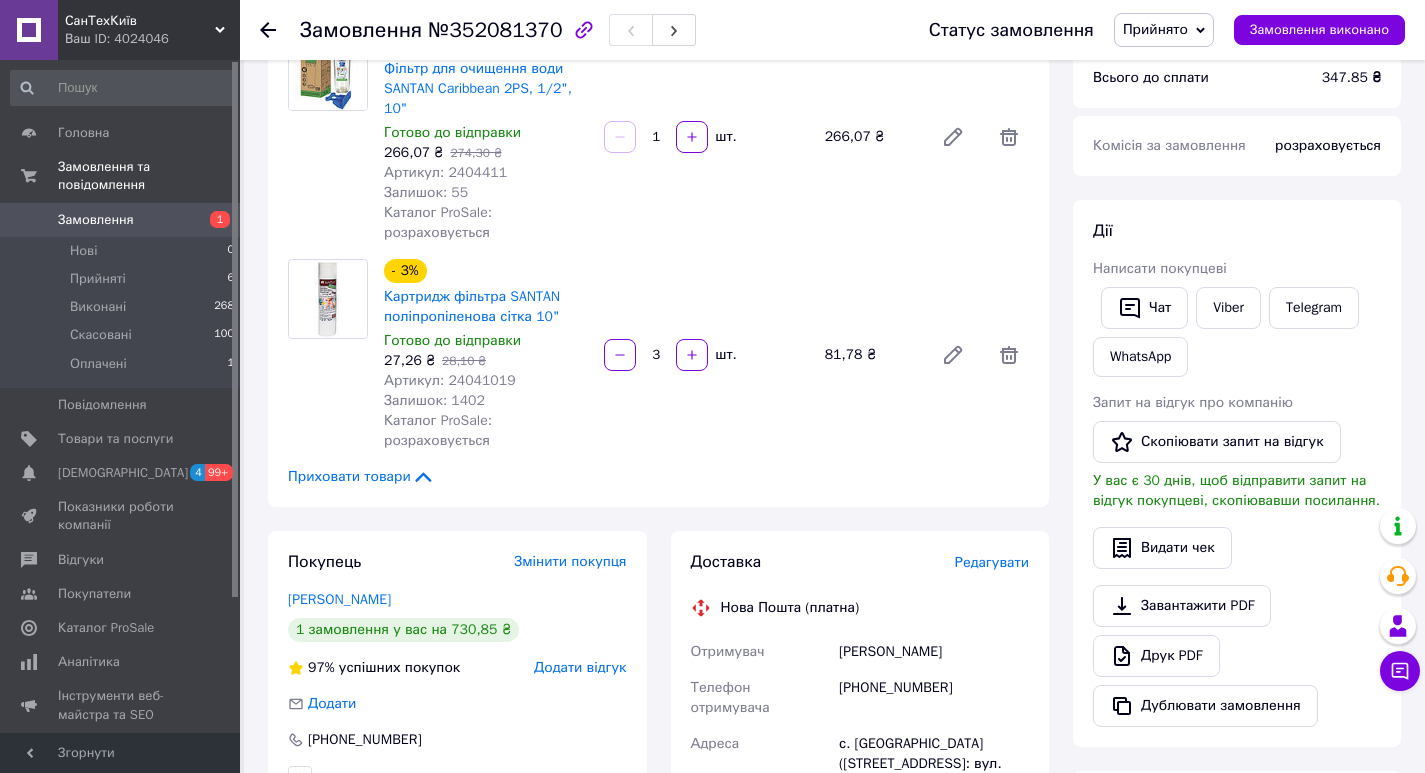 scroll, scrollTop: 0, scrollLeft: 0, axis: both 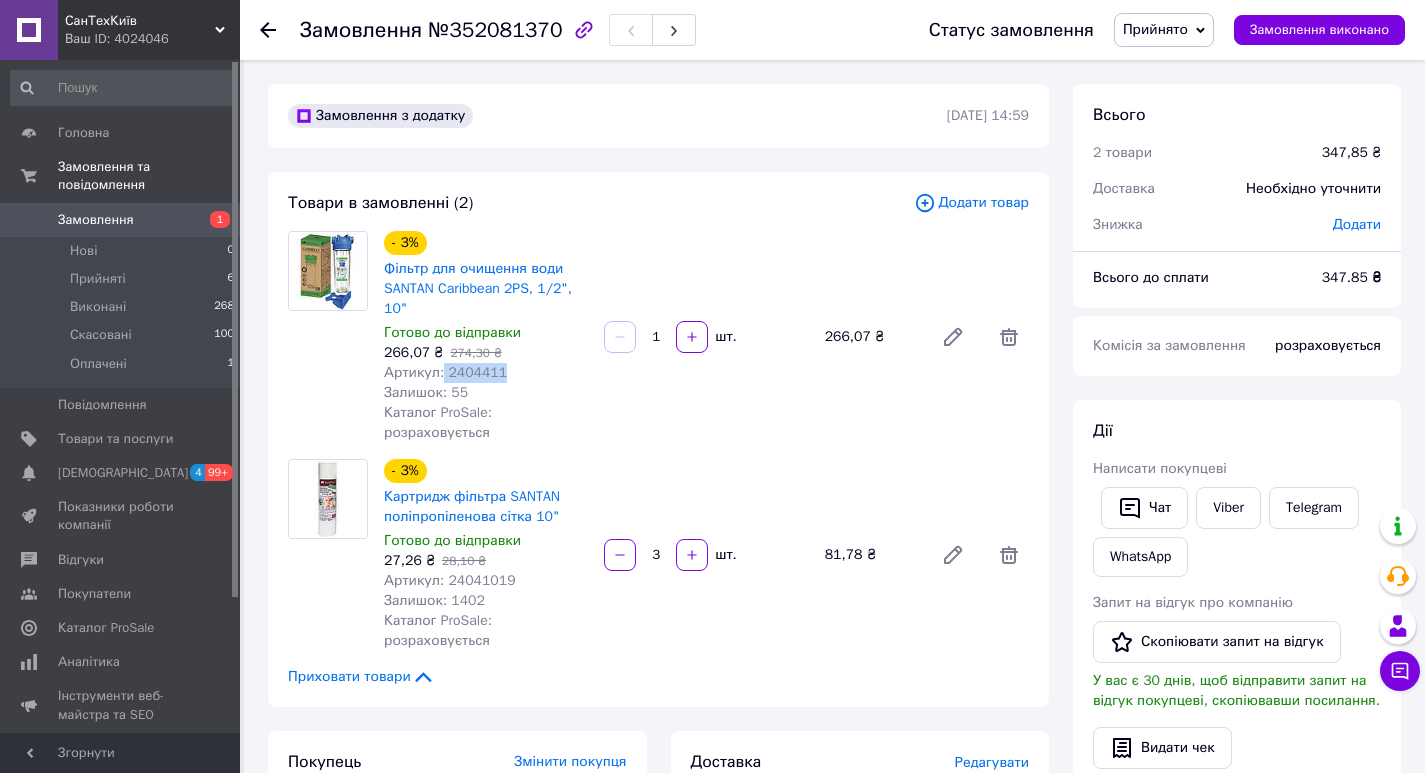 drag, startPoint x: 440, startPoint y: 373, endPoint x: 505, endPoint y: 370, distance: 65.06919 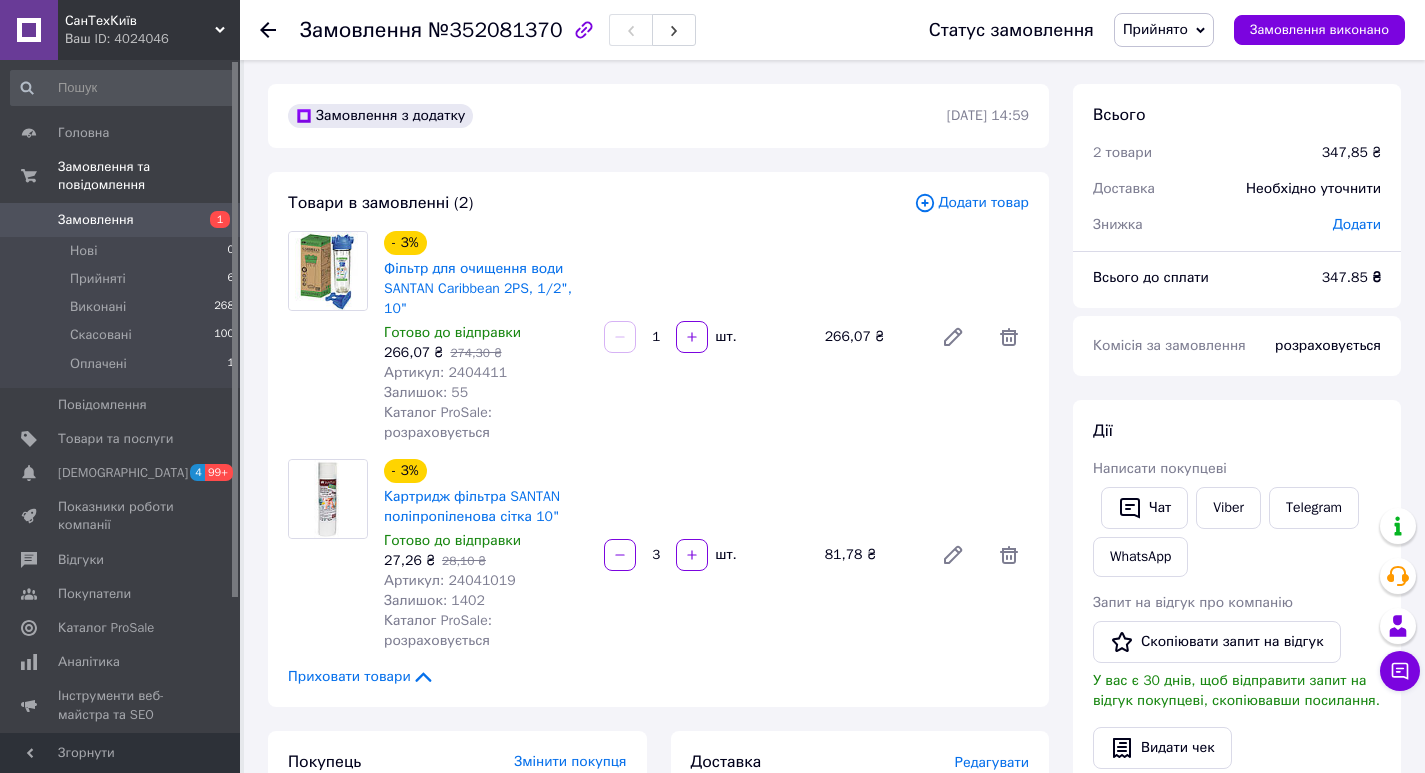 drag, startPoint x: 269, startPoint y: 31, endPoint x: 290, endPoint y: 40, distance: 22.847319 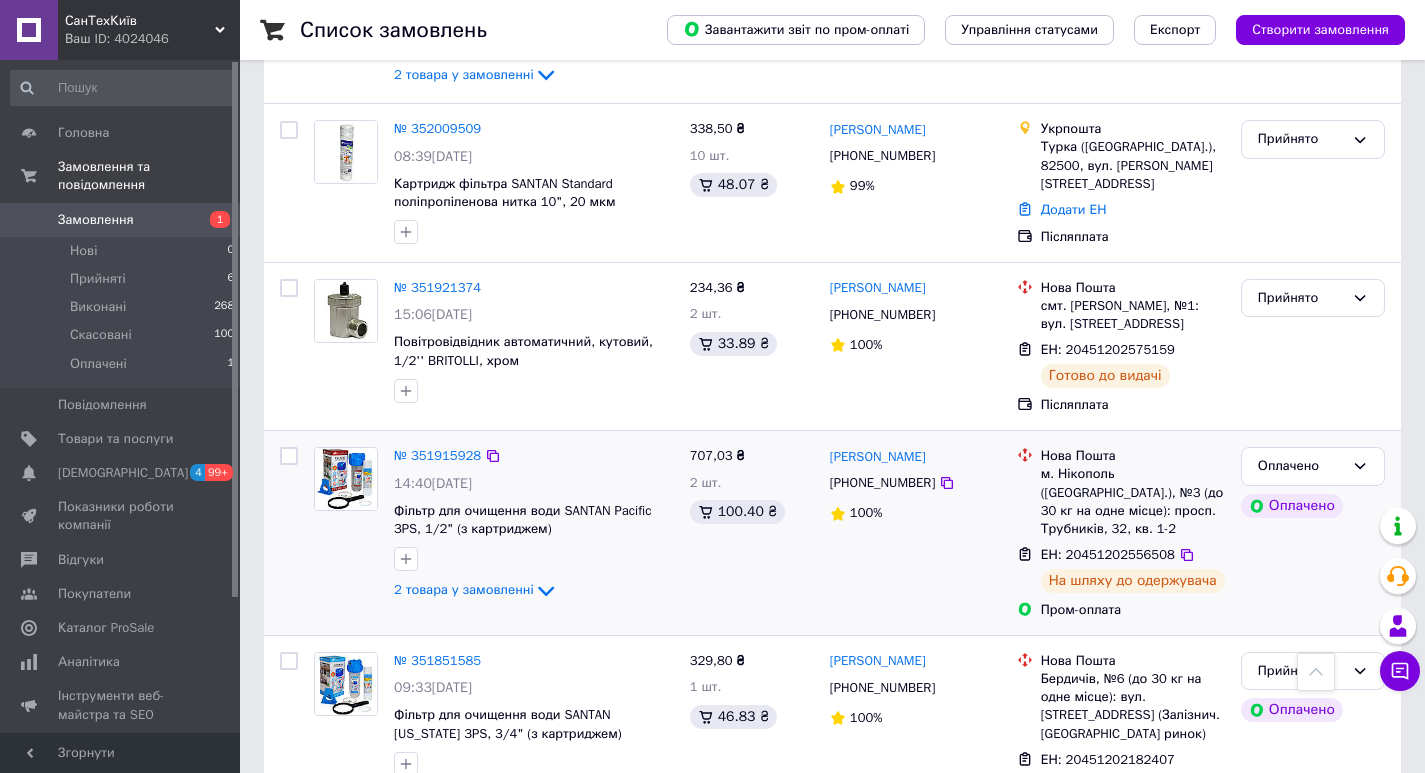 scroll, scrollTop: 500, scrollLeft: 0, axis: vertical 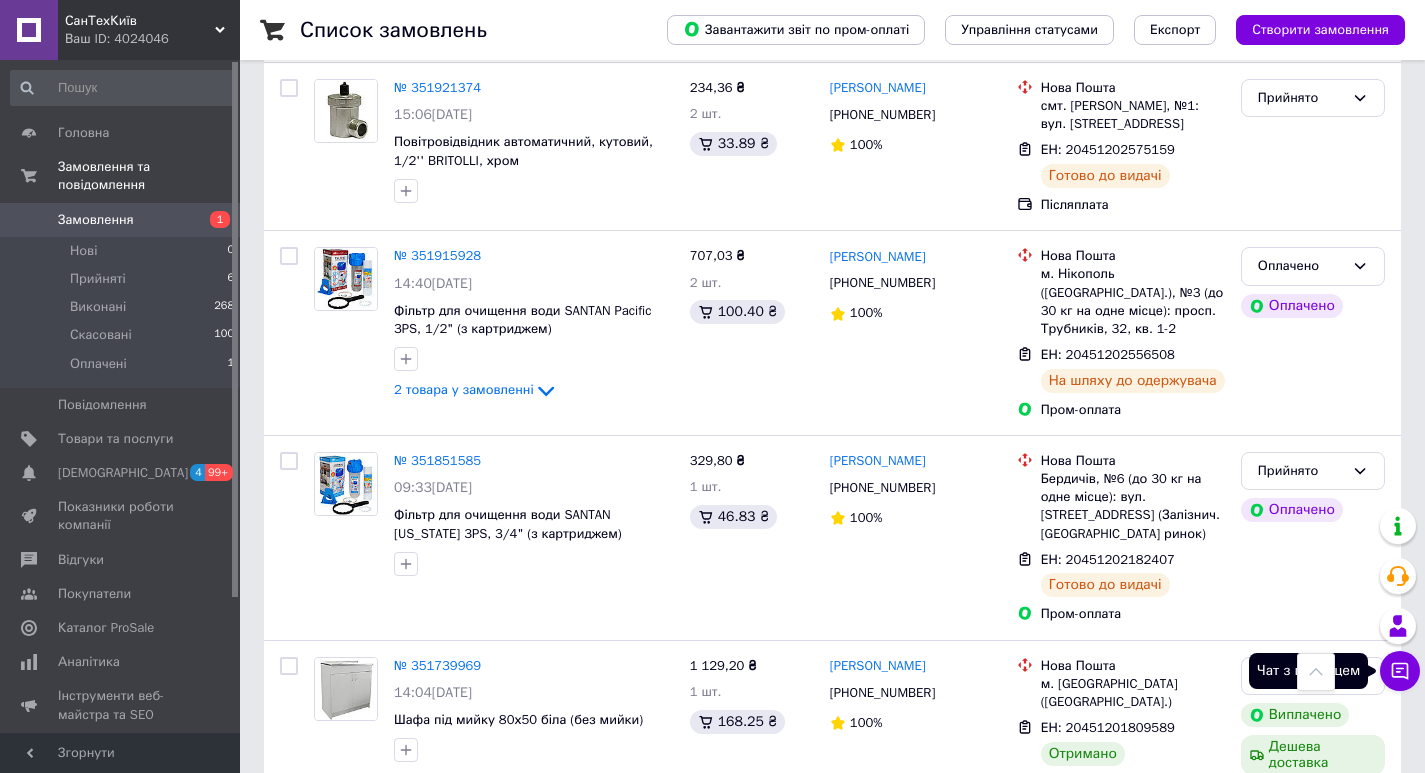 click 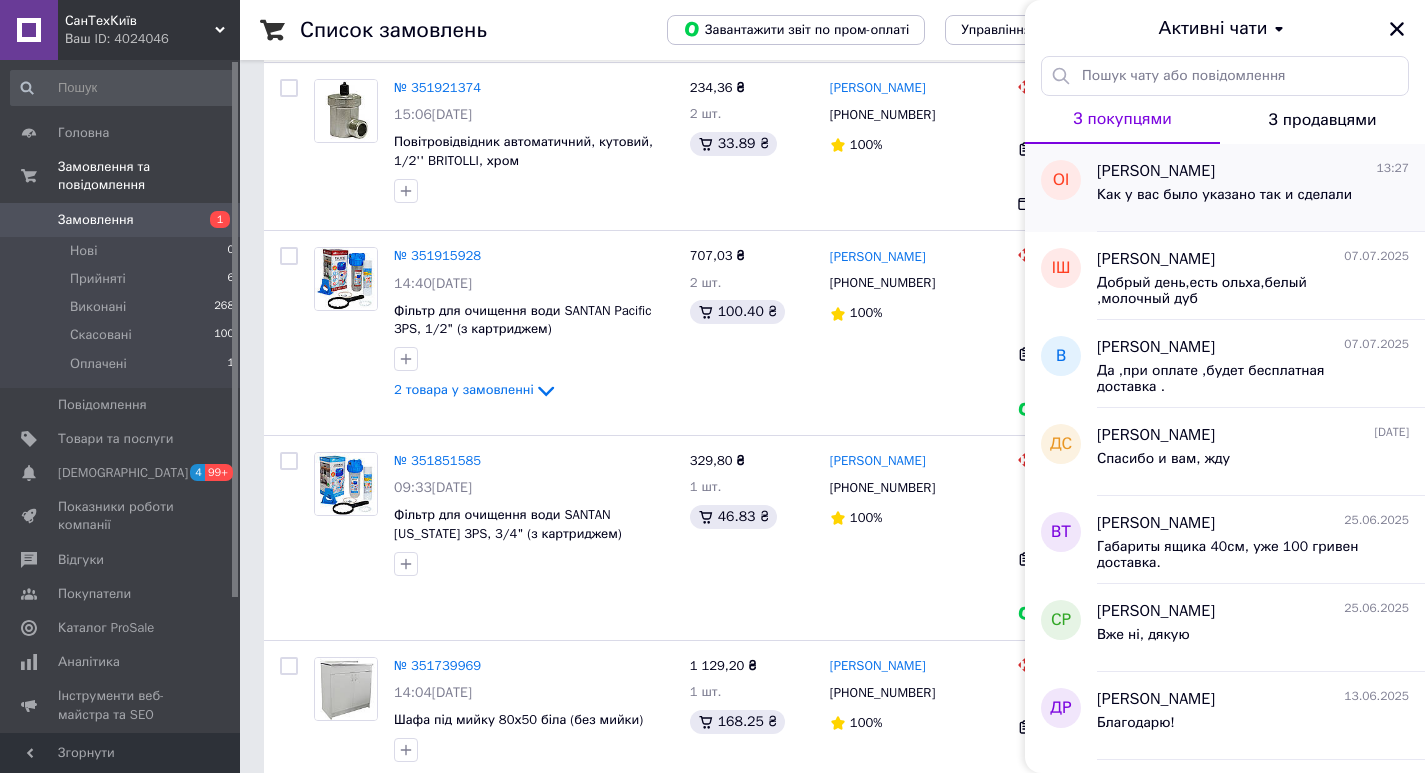 click on "[PERSON_NAME]" at bounding box center (1156, 171) 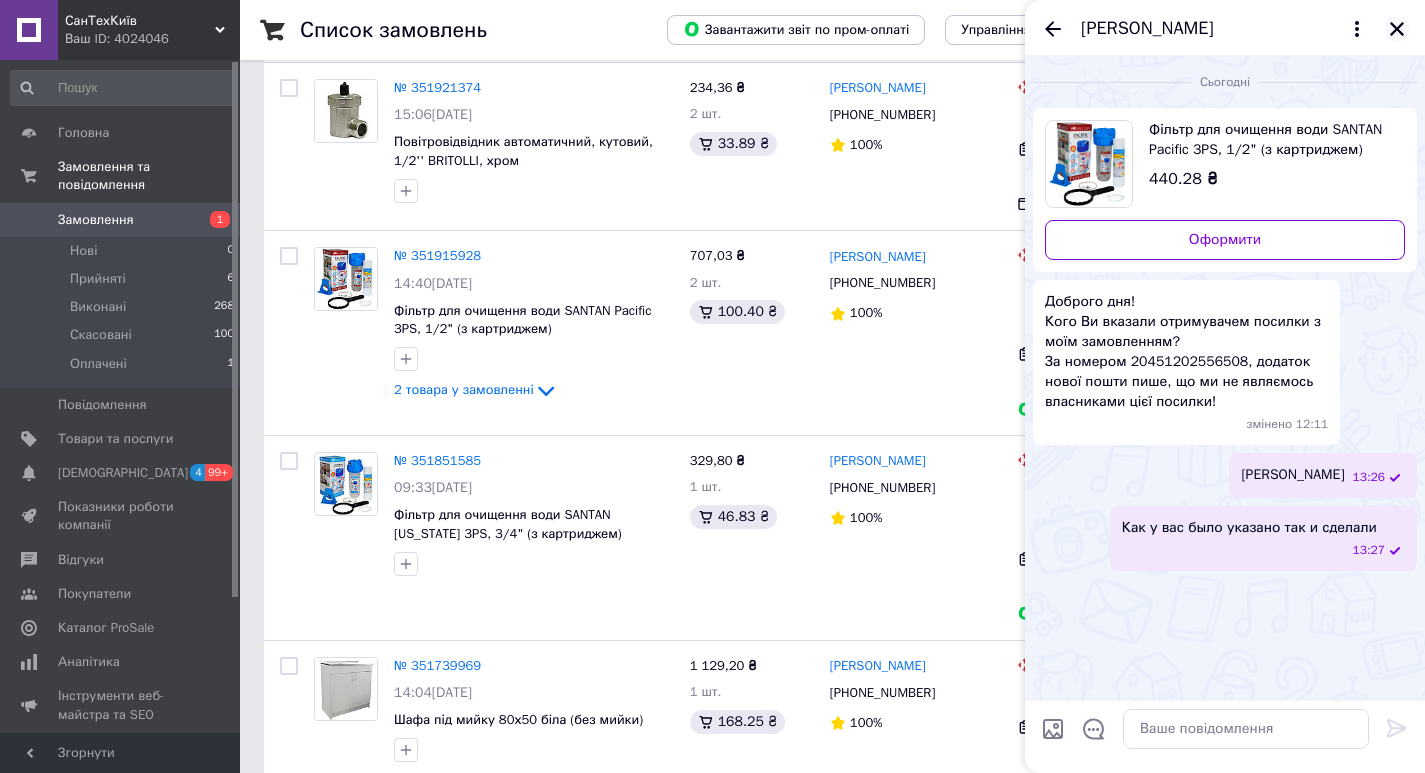click 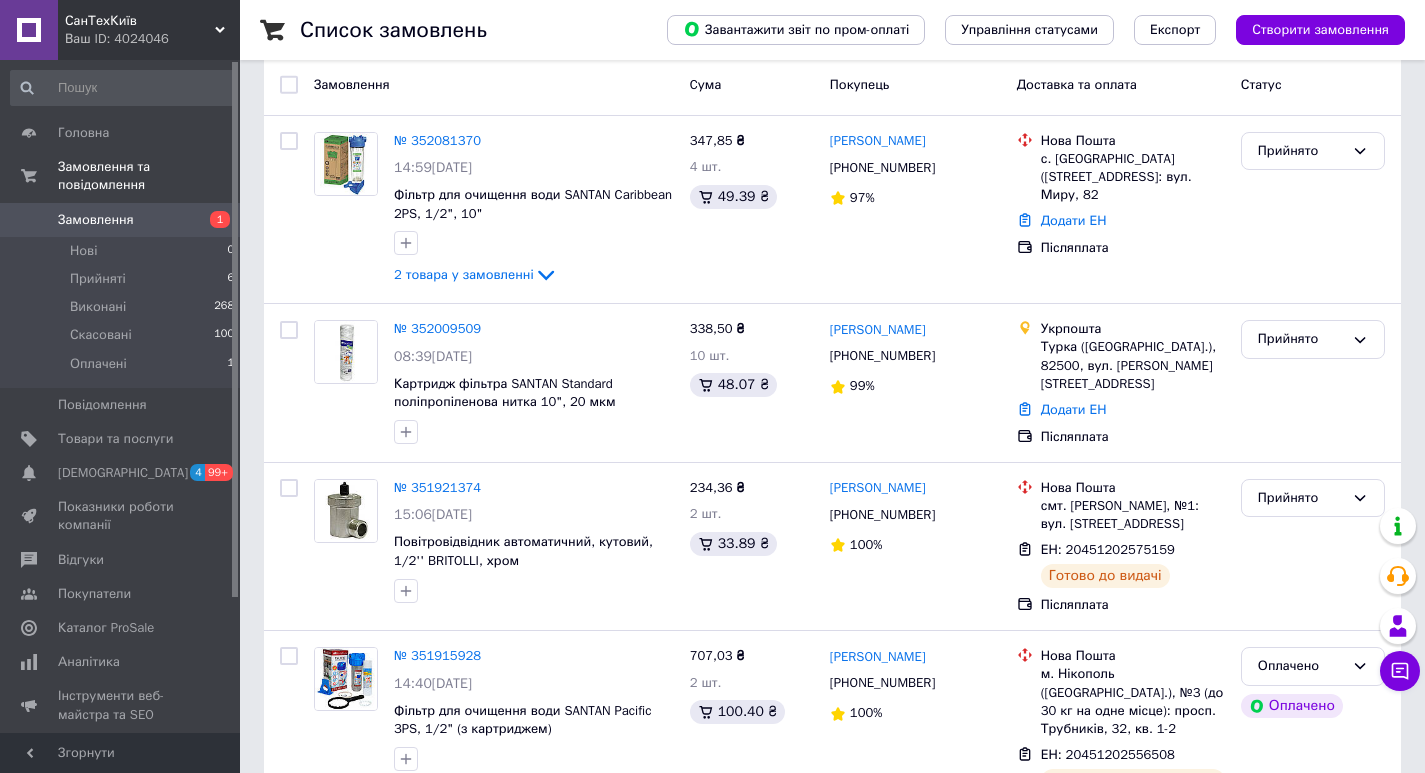 scroll, scrollTop: 0, scrollLeft: 0, axis: both 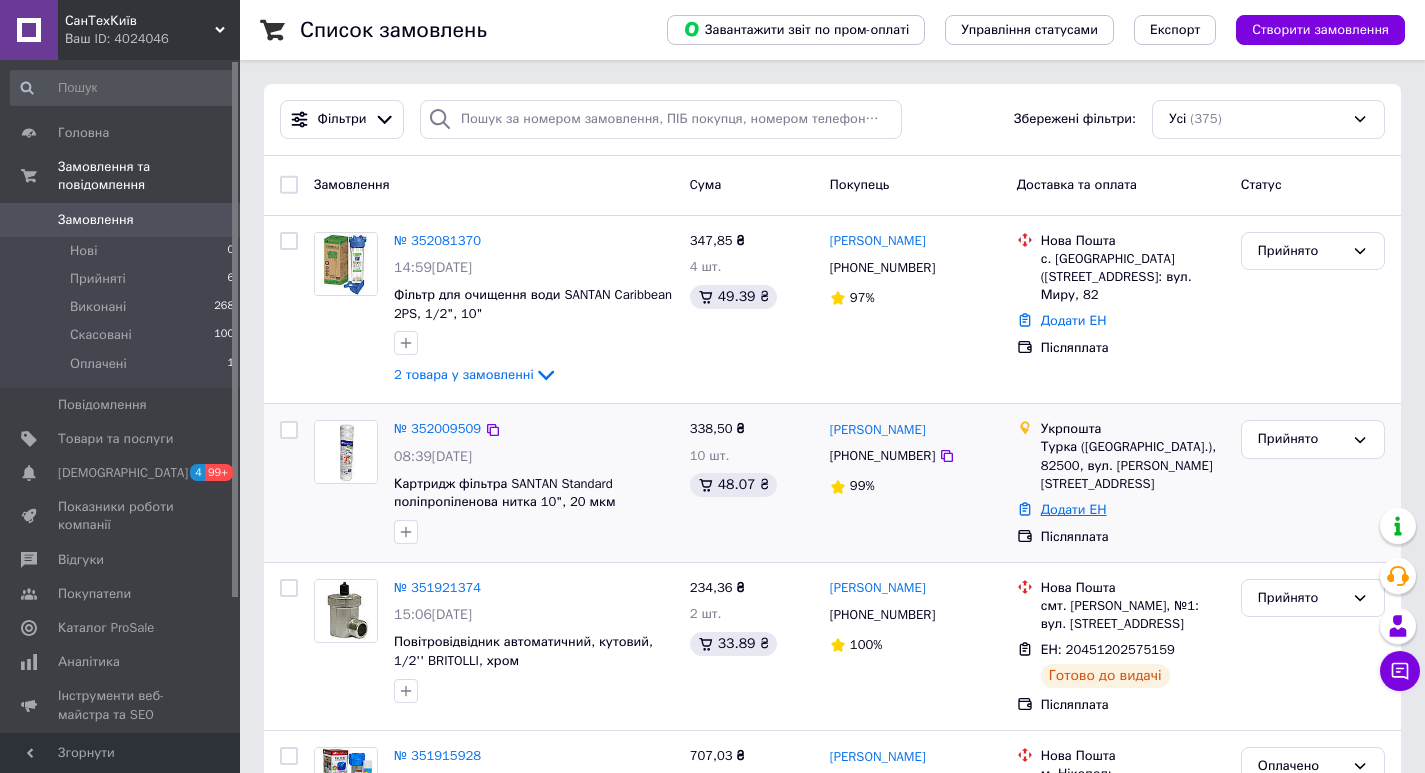 click on "Додати ЕН" at bounding box center [1074, 509] 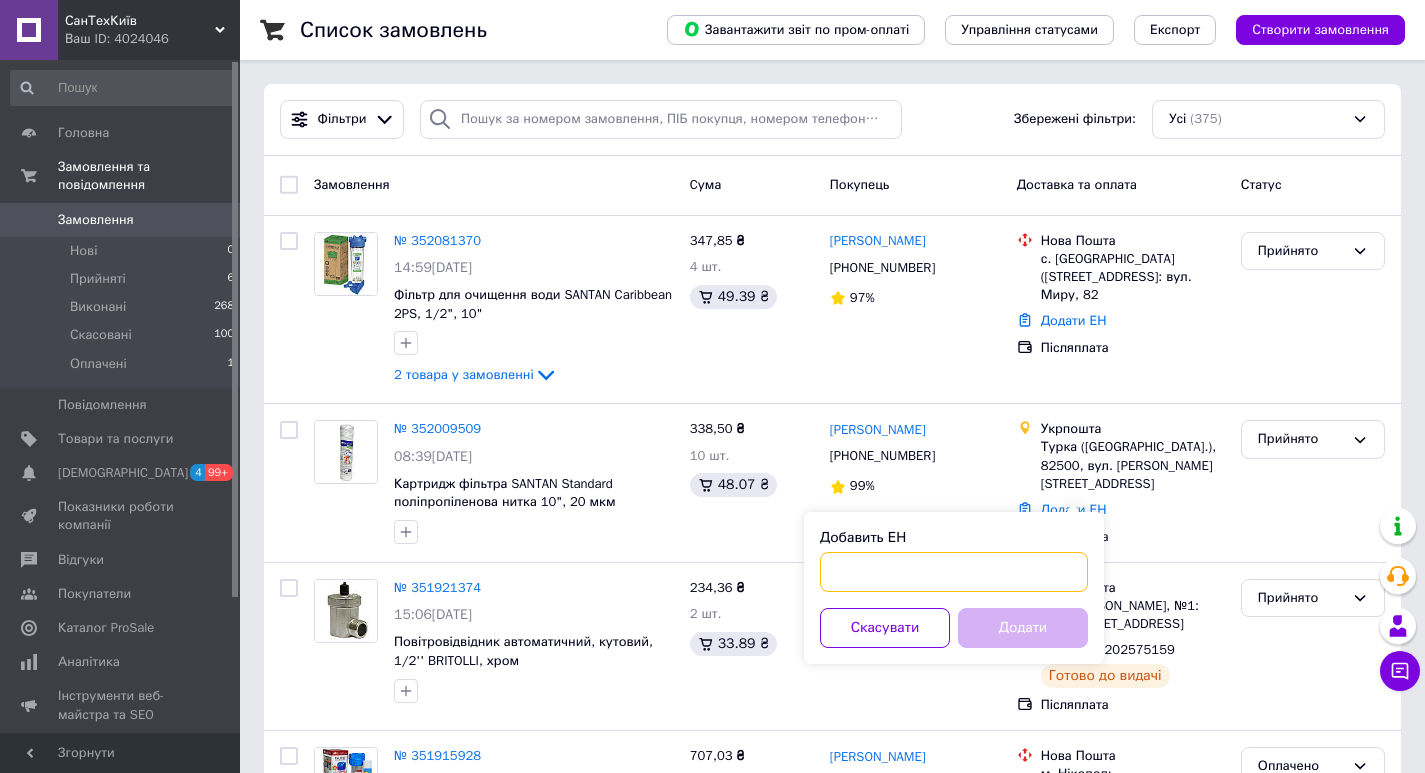 click on "Добавить ЕН" at bounding box center [954, 572] 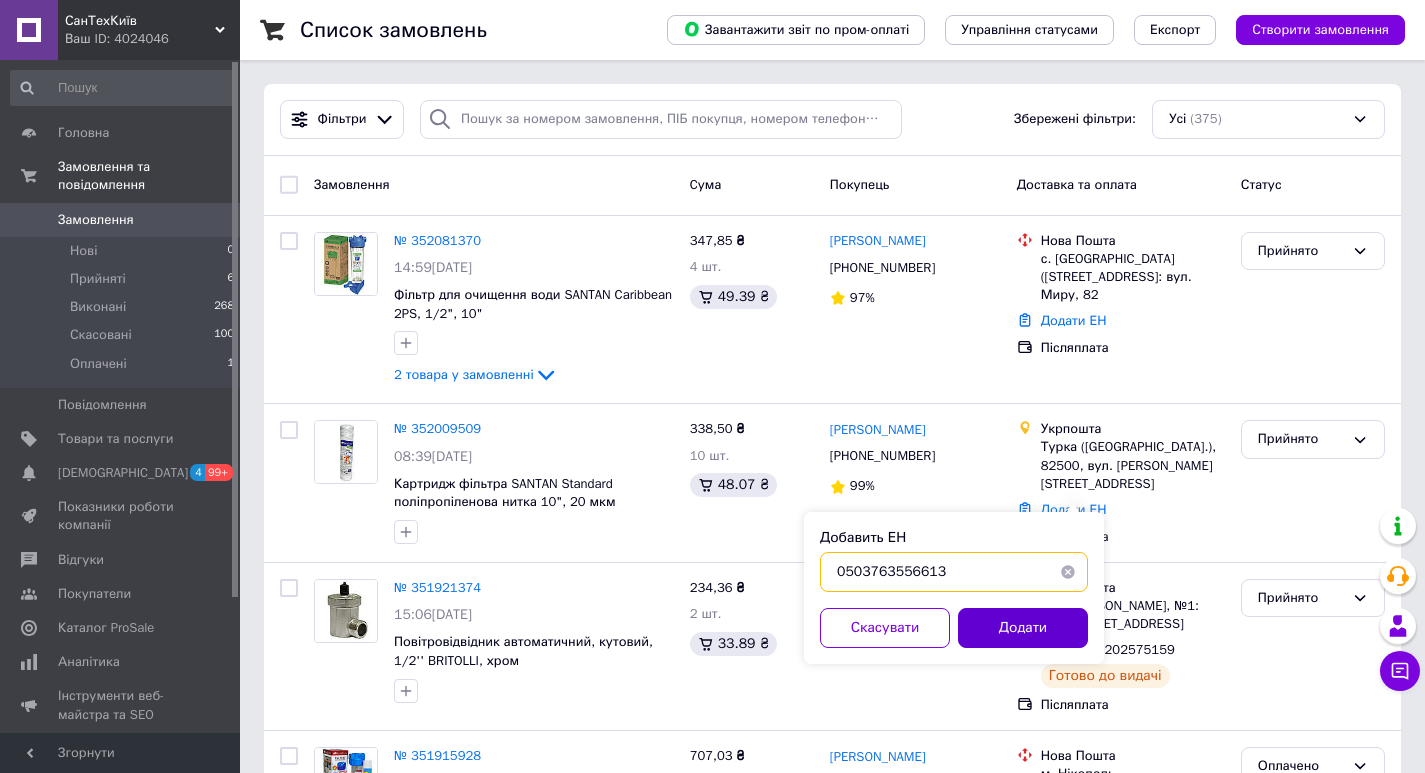 type on "0503763556613" 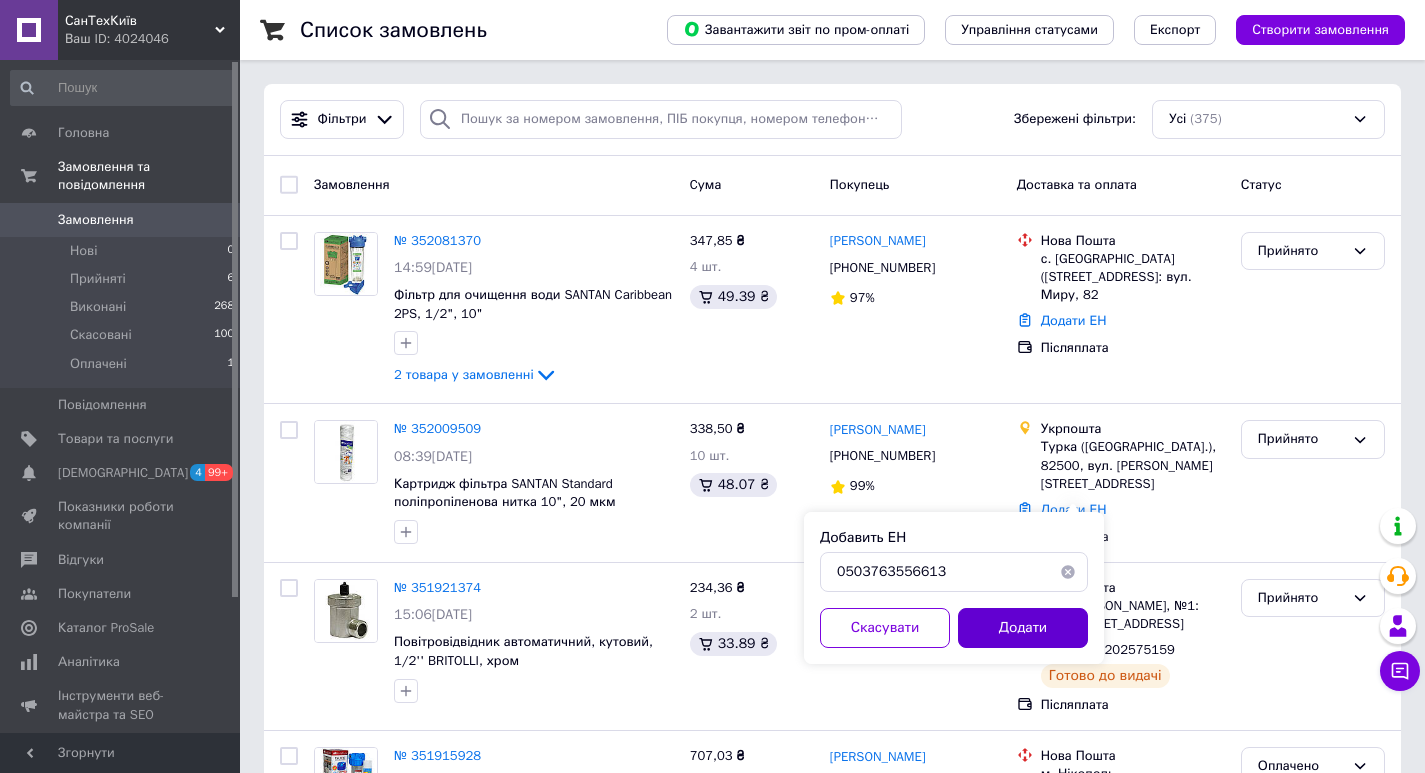 click on "Додати" at bounding box center [1023, 628] 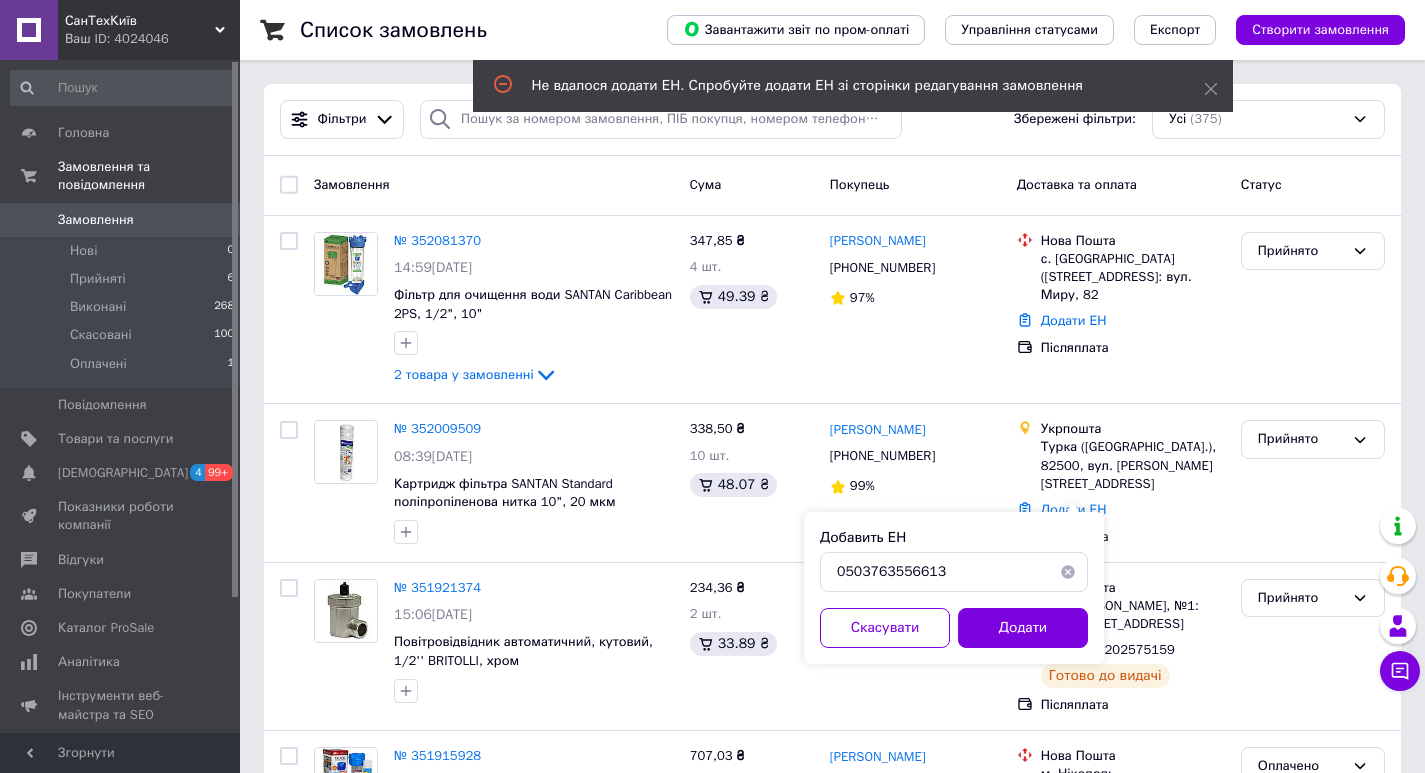 click at bounding box center (1068, 572) 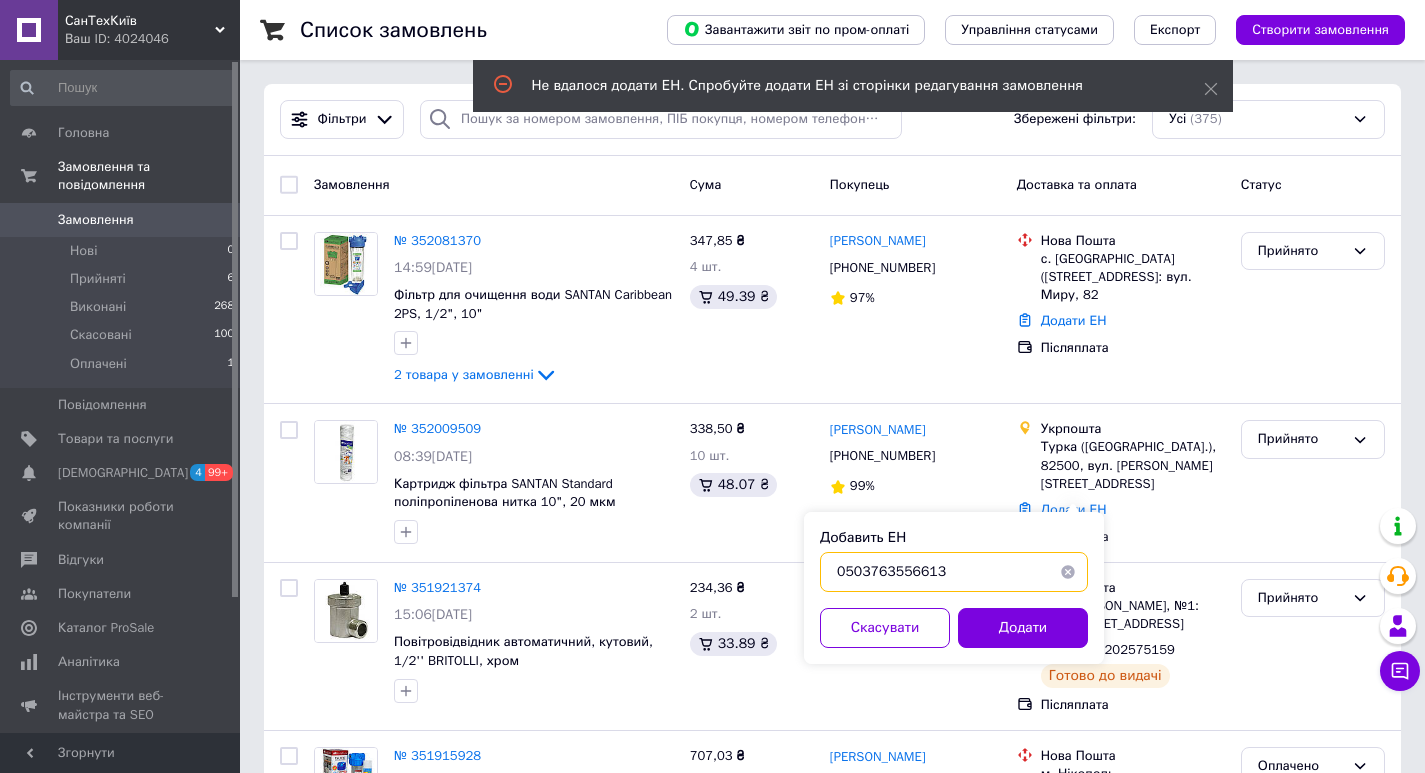 type 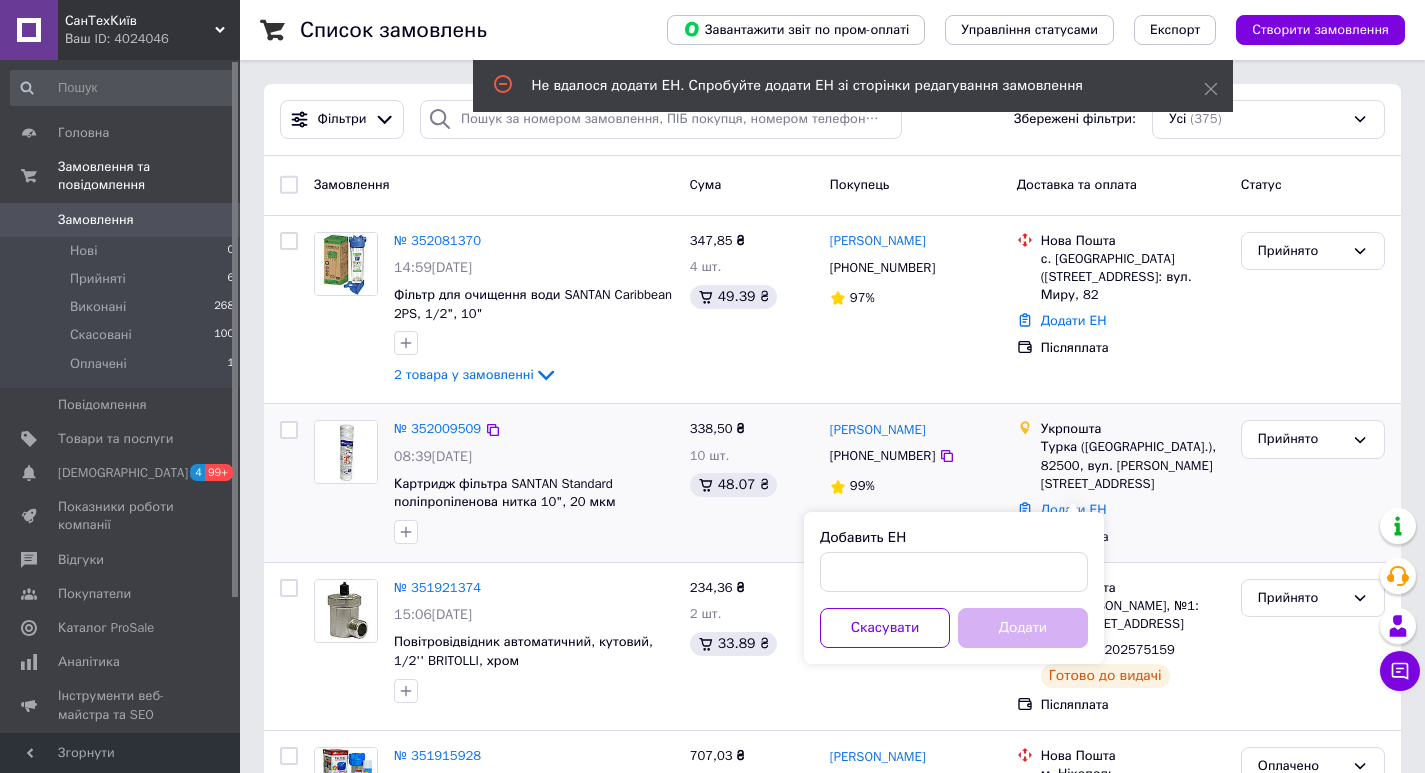 click on "Укрпошта Турка (Львовская обл.), 82500, вул. Міцкевича, 6 Додати ЕН Післяплата" at bounding box center [1121, 483] 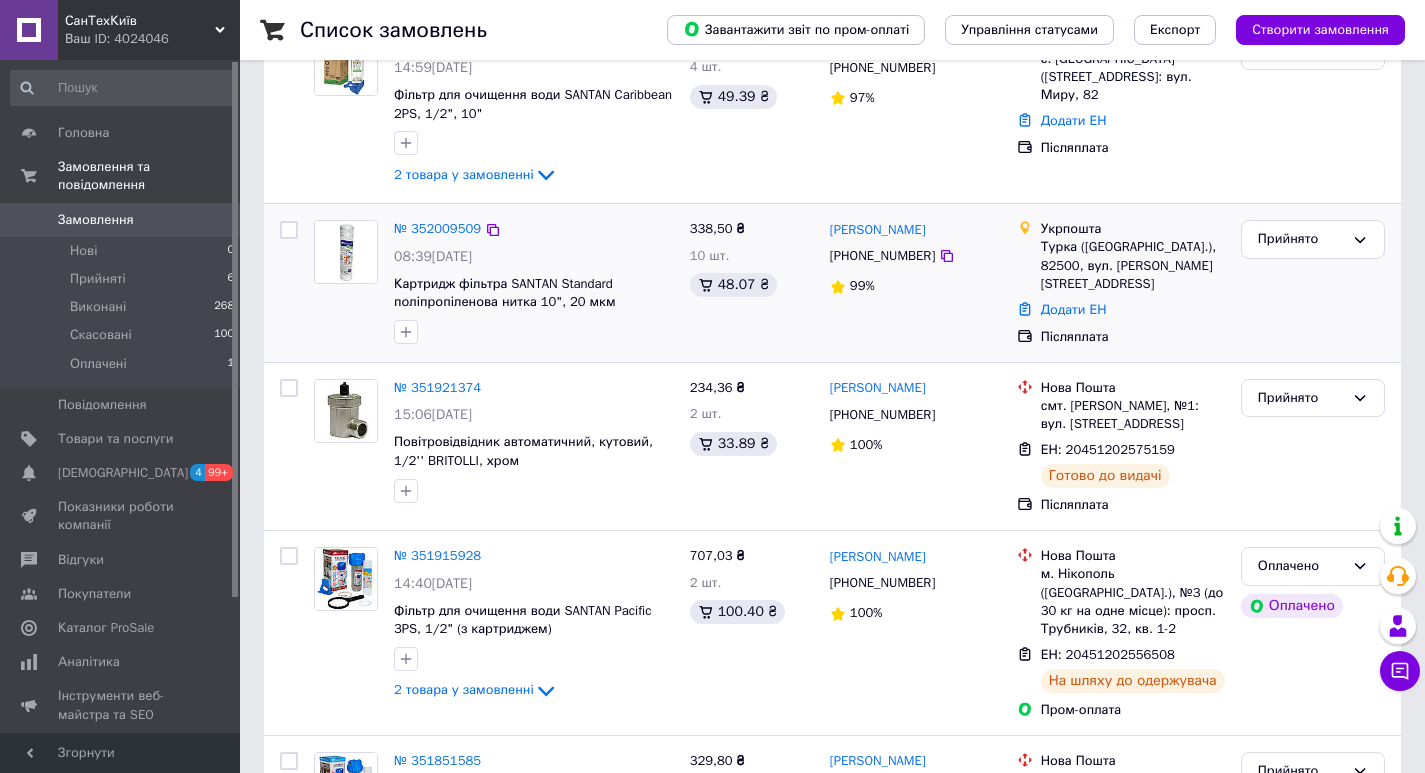 scroll, scrollTop: 0, scrollLeft: 0, axis: both 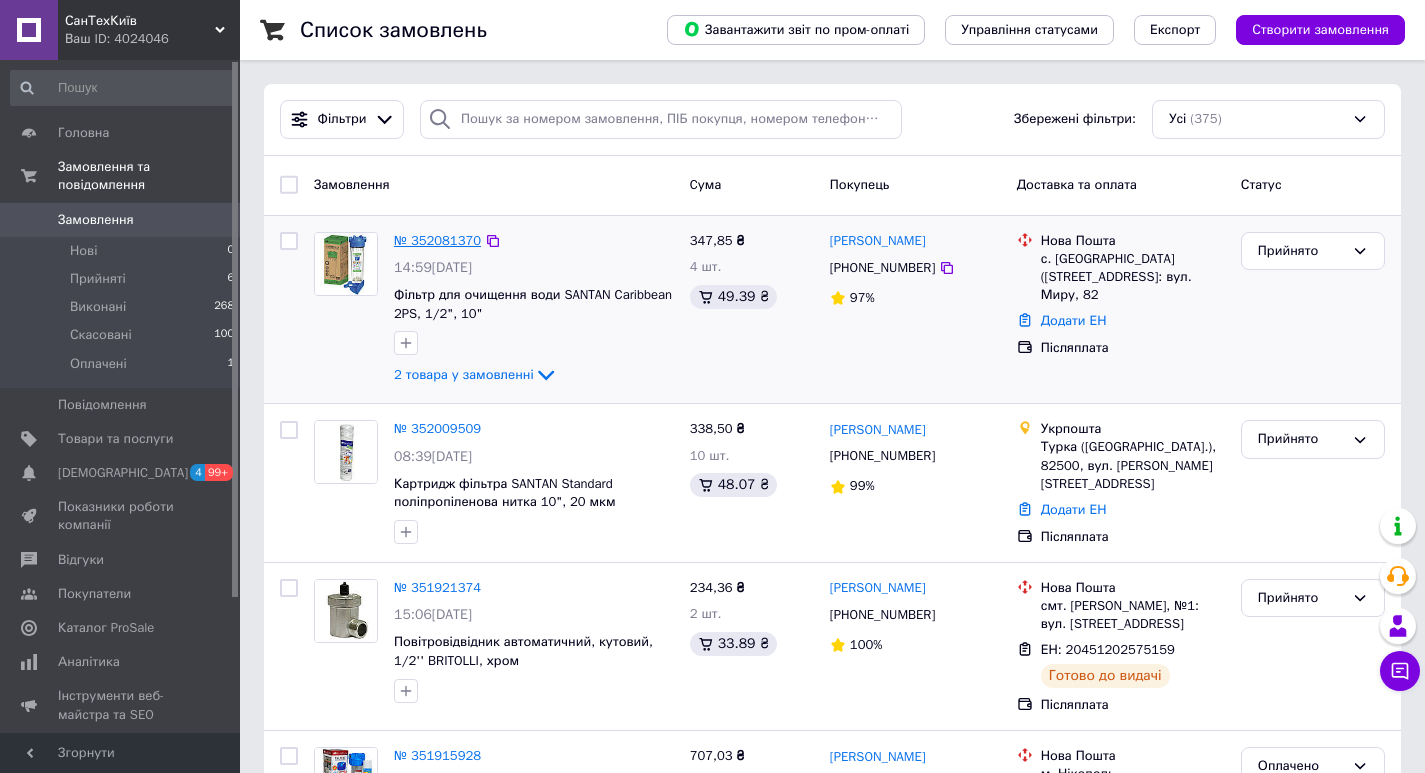 click on "№ 352081370" at bounding box center [437, 240] 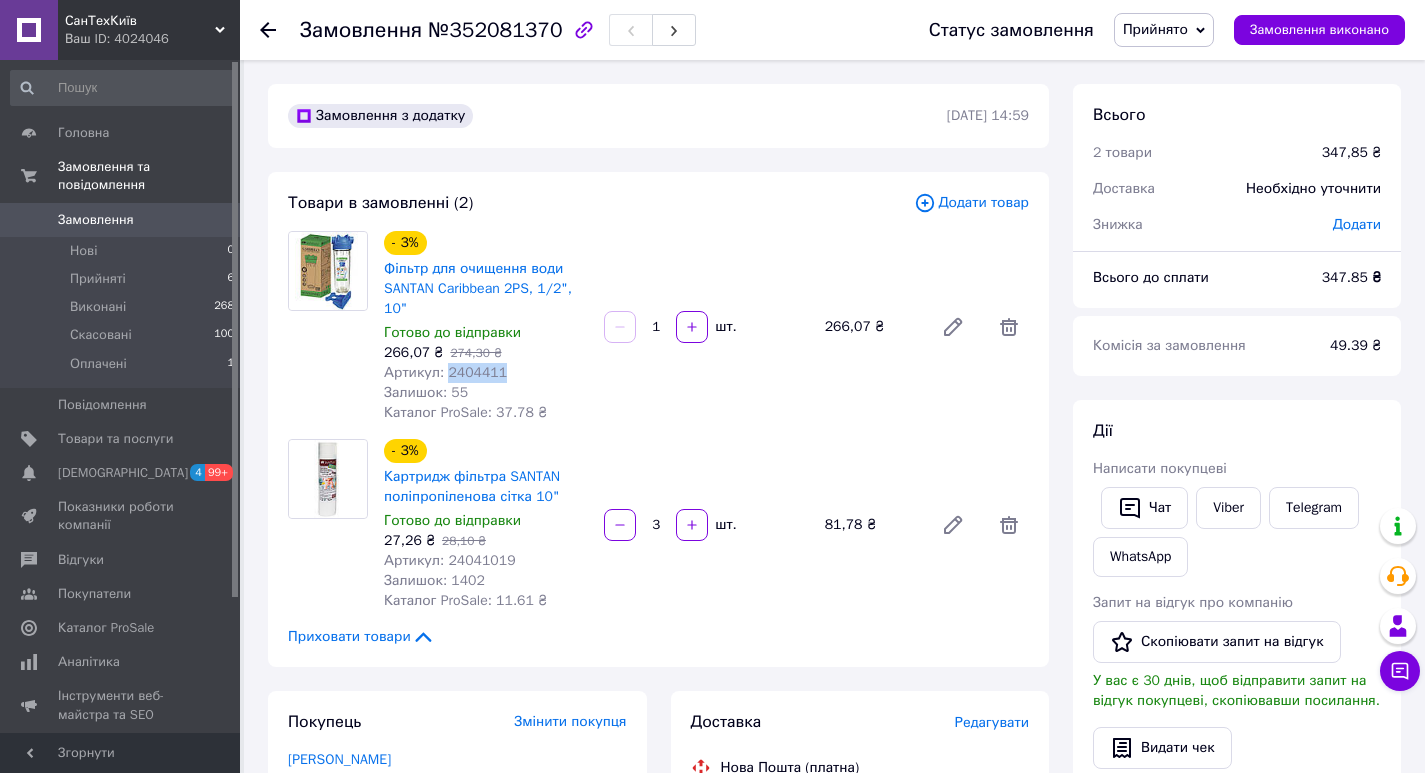 drag, startPoint x: 445, startPoint y: 373, endPoint x: 507, endPoint y: 376, distance: 62.072536 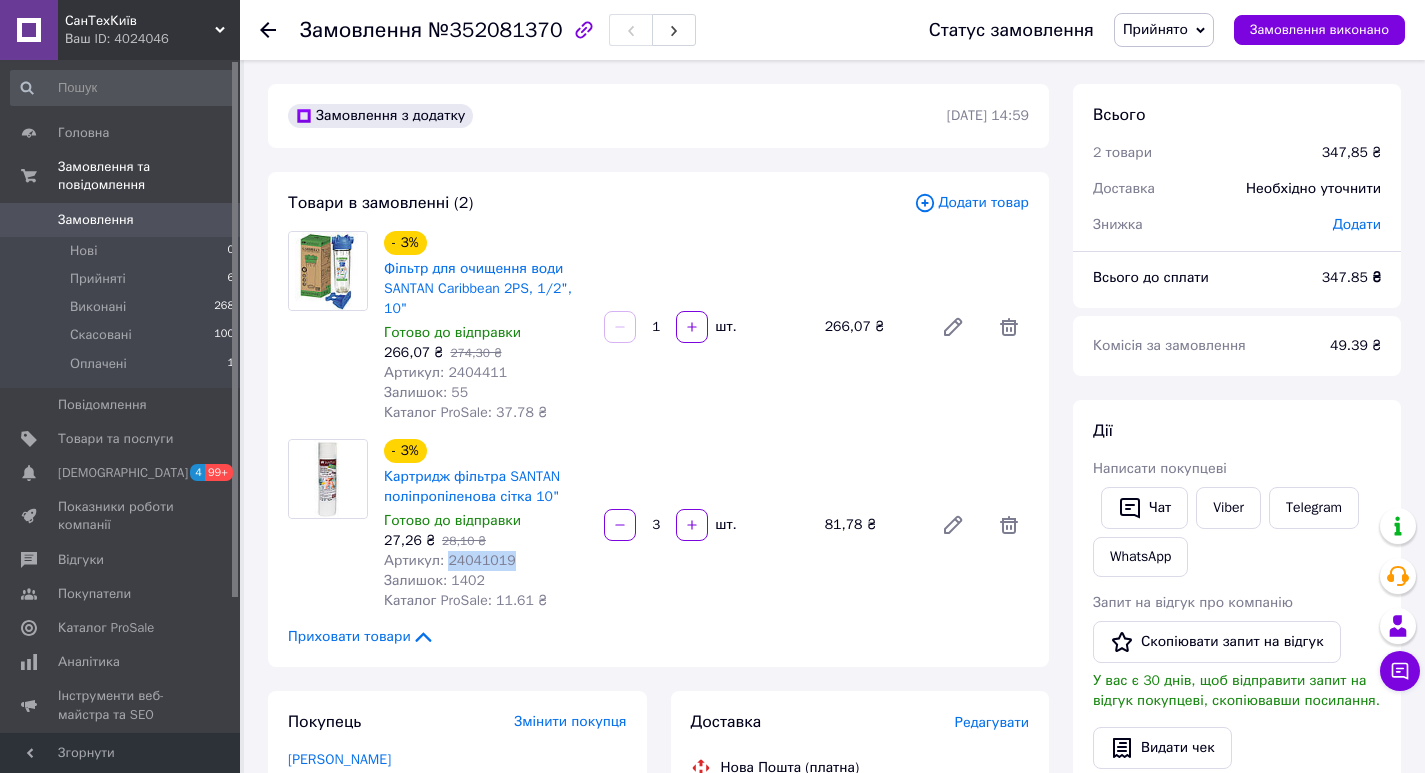 drag, startPoint x: 443, startPoint y: 559, endPoint x: 517, endPoint y: 564, distance: 74.168724 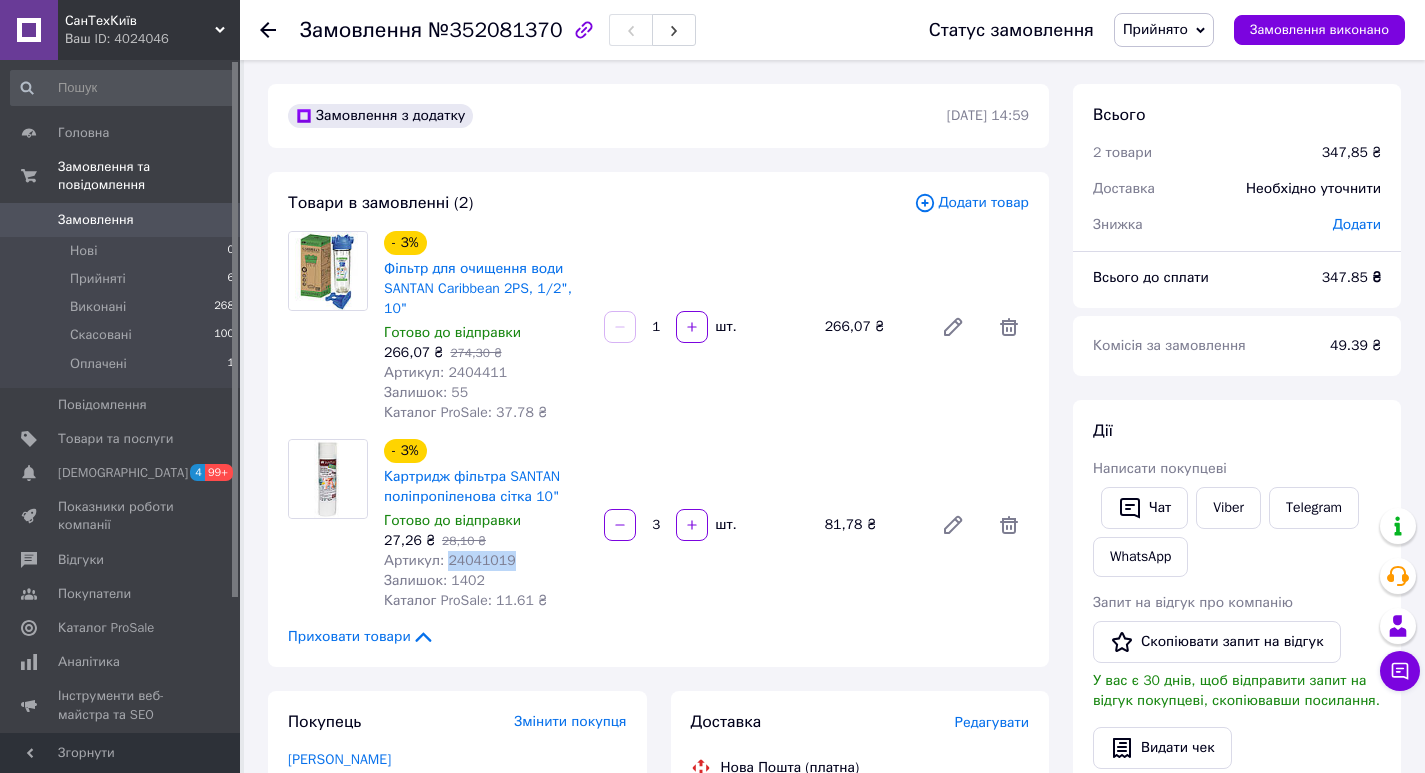copy on "24041019" 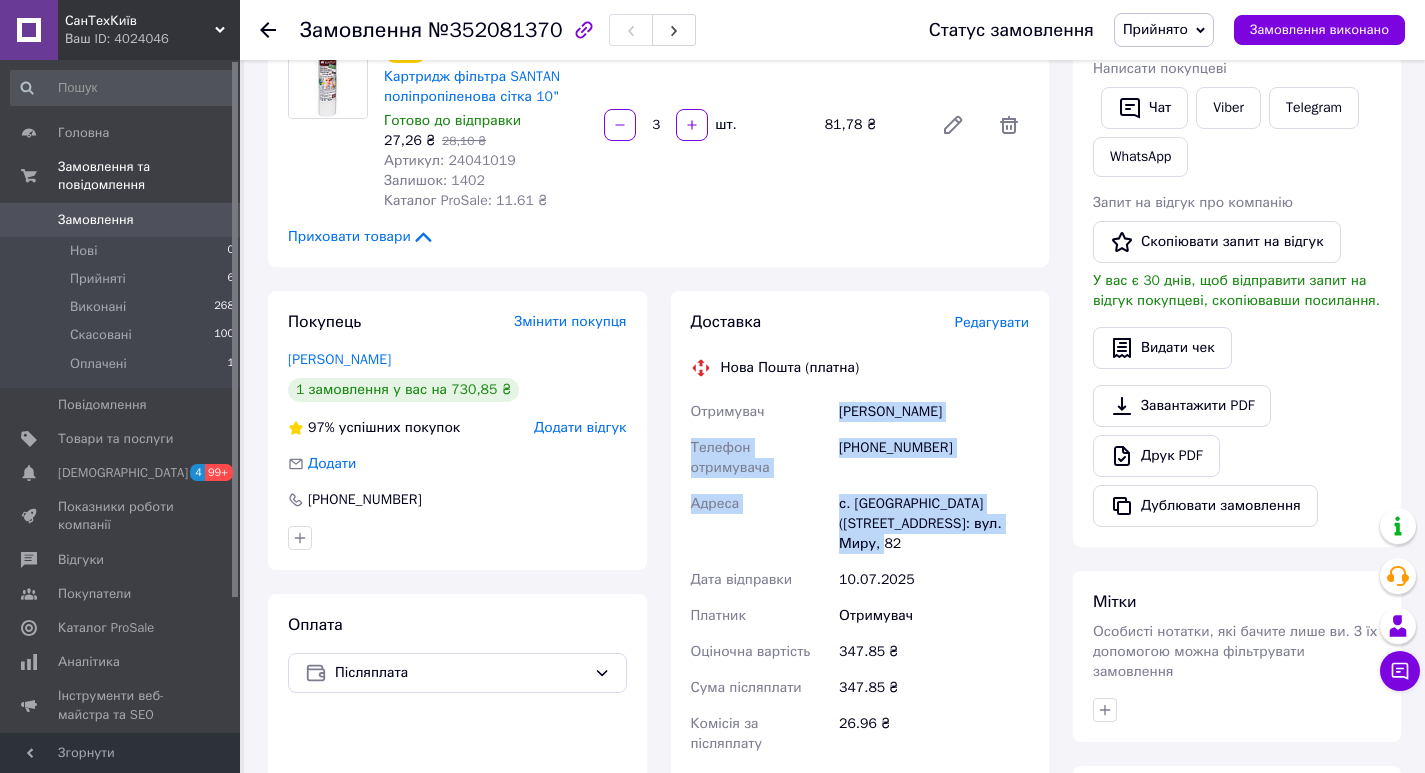 drag, startPoint x: 842, startPoint y: 414, endPoint x: 1018, endPoint y: 514, distance: 202.4253 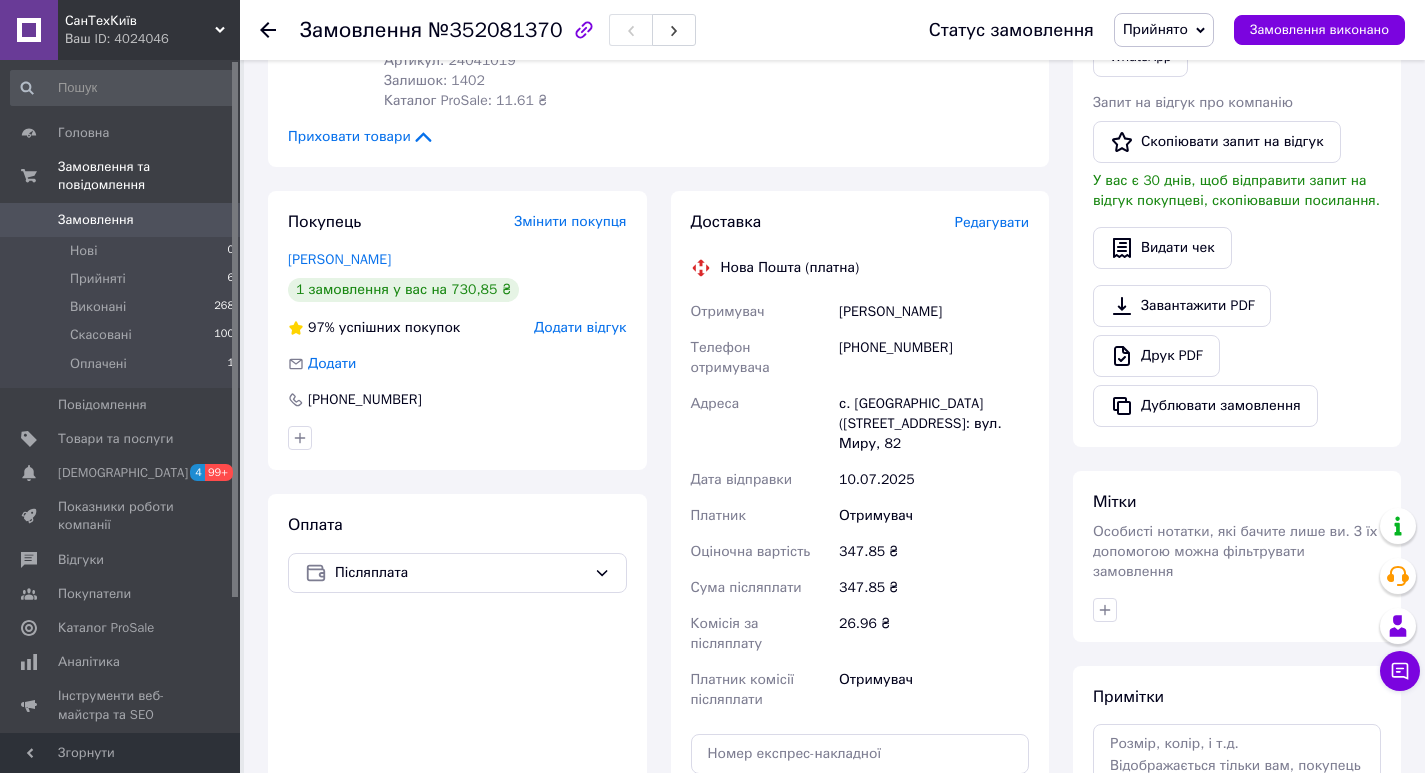 click at bounding box center (457, 438) 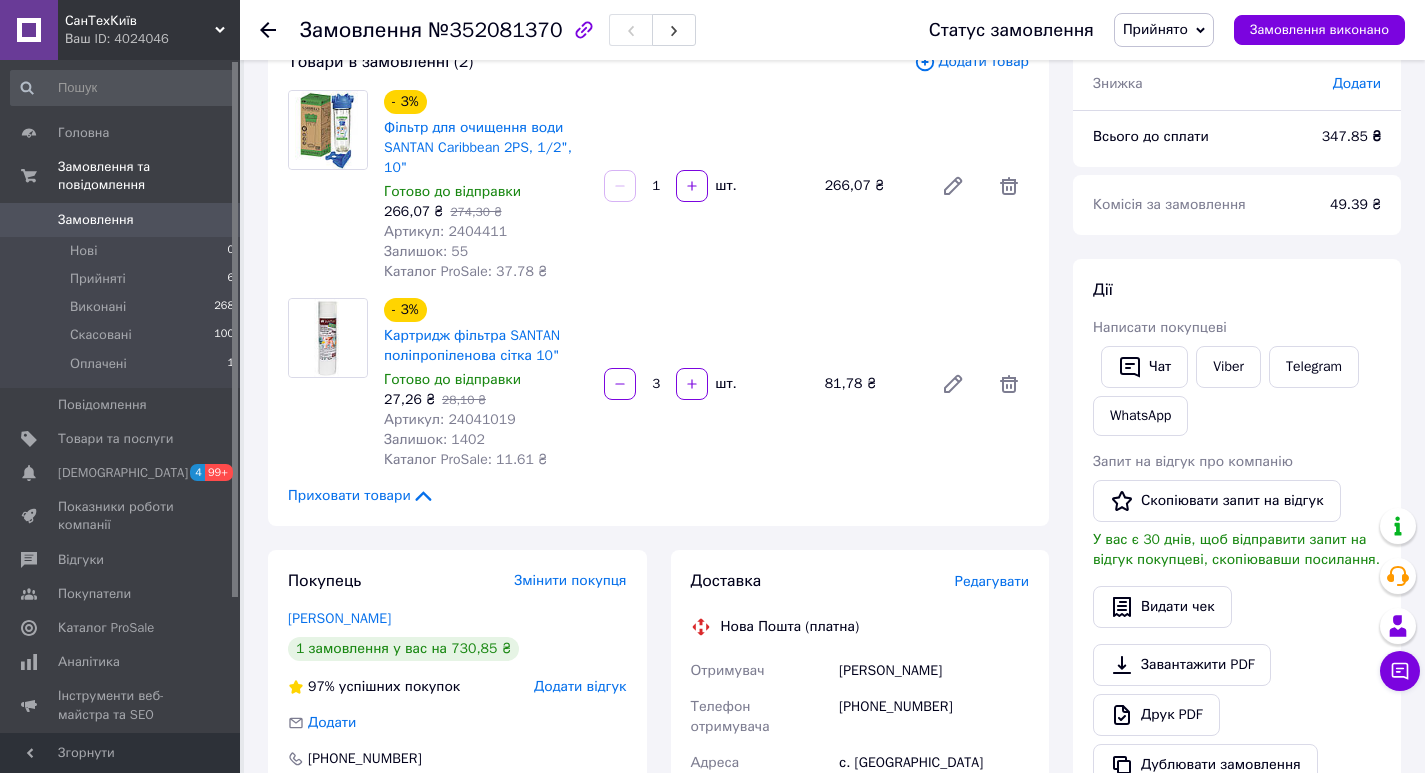scroll, scrollTop: 0, scrollLeft: 0, axis: both 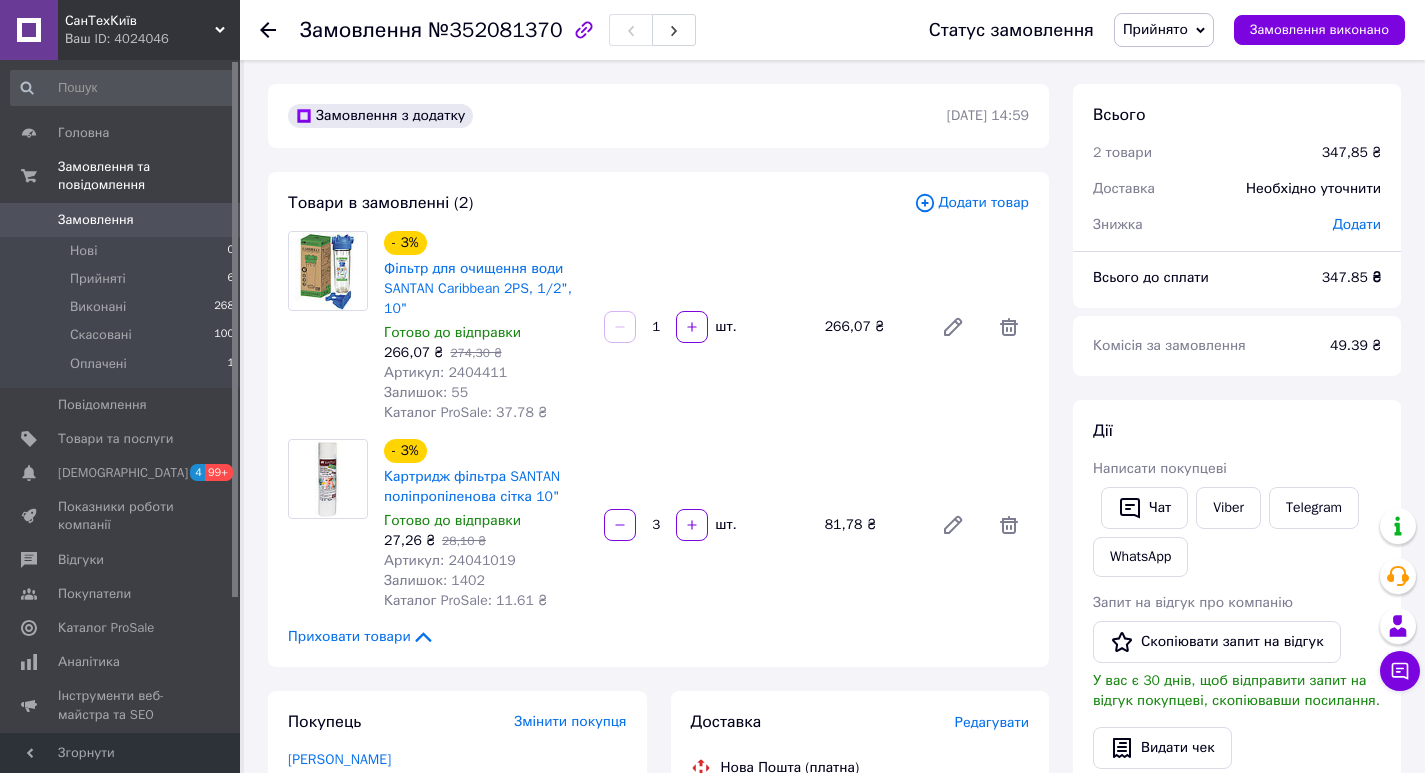 click 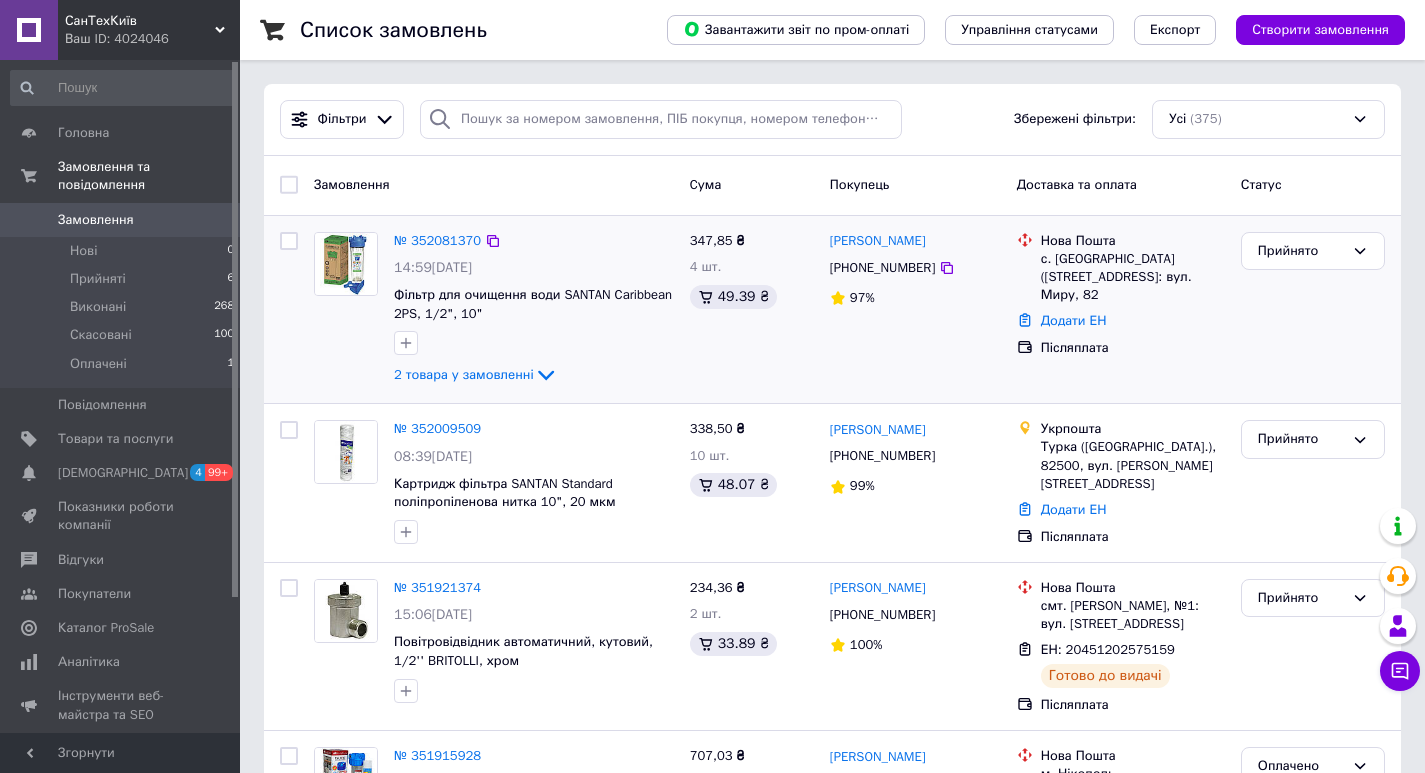 click on "Додати ЕН" at bounding box center [1133, 321] 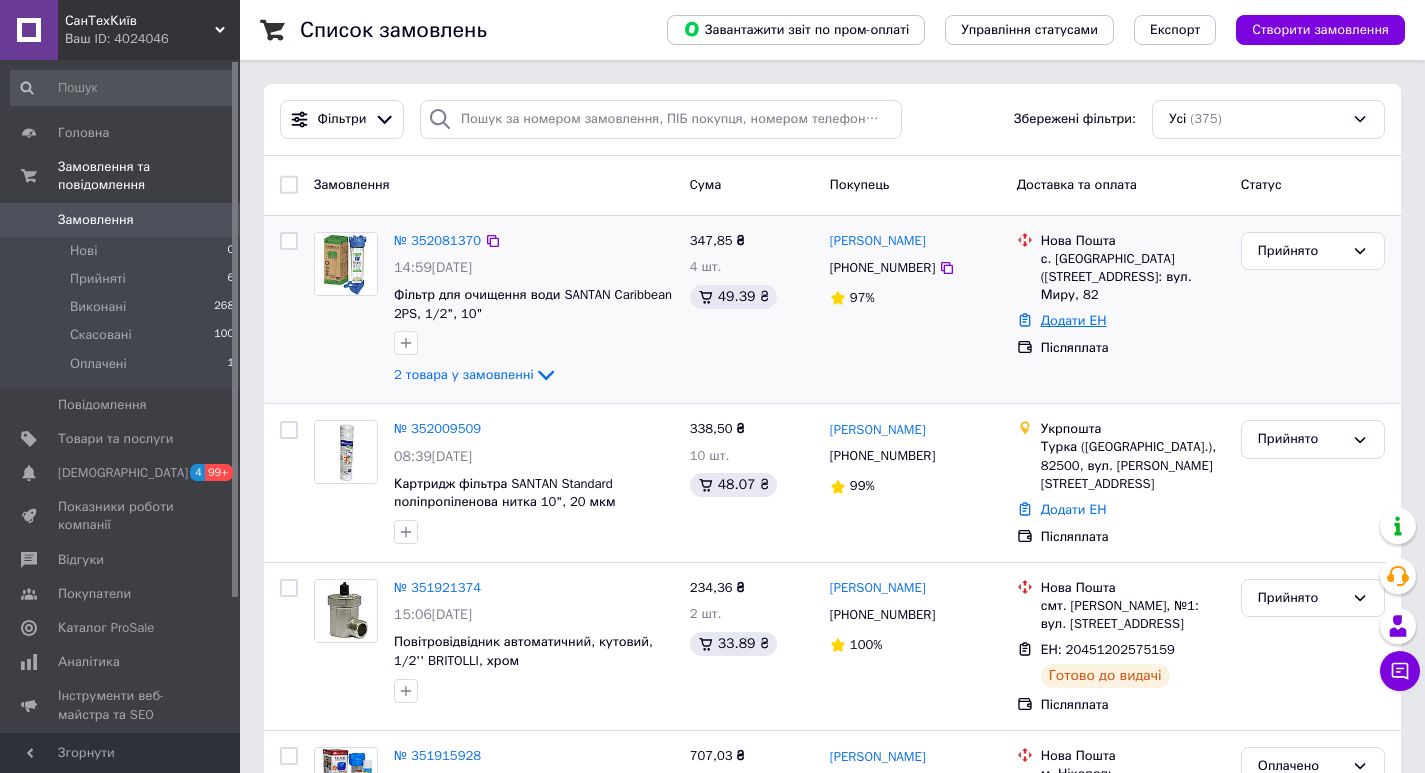 click on "Додати ЕН" at bounding box center [1074, 320] 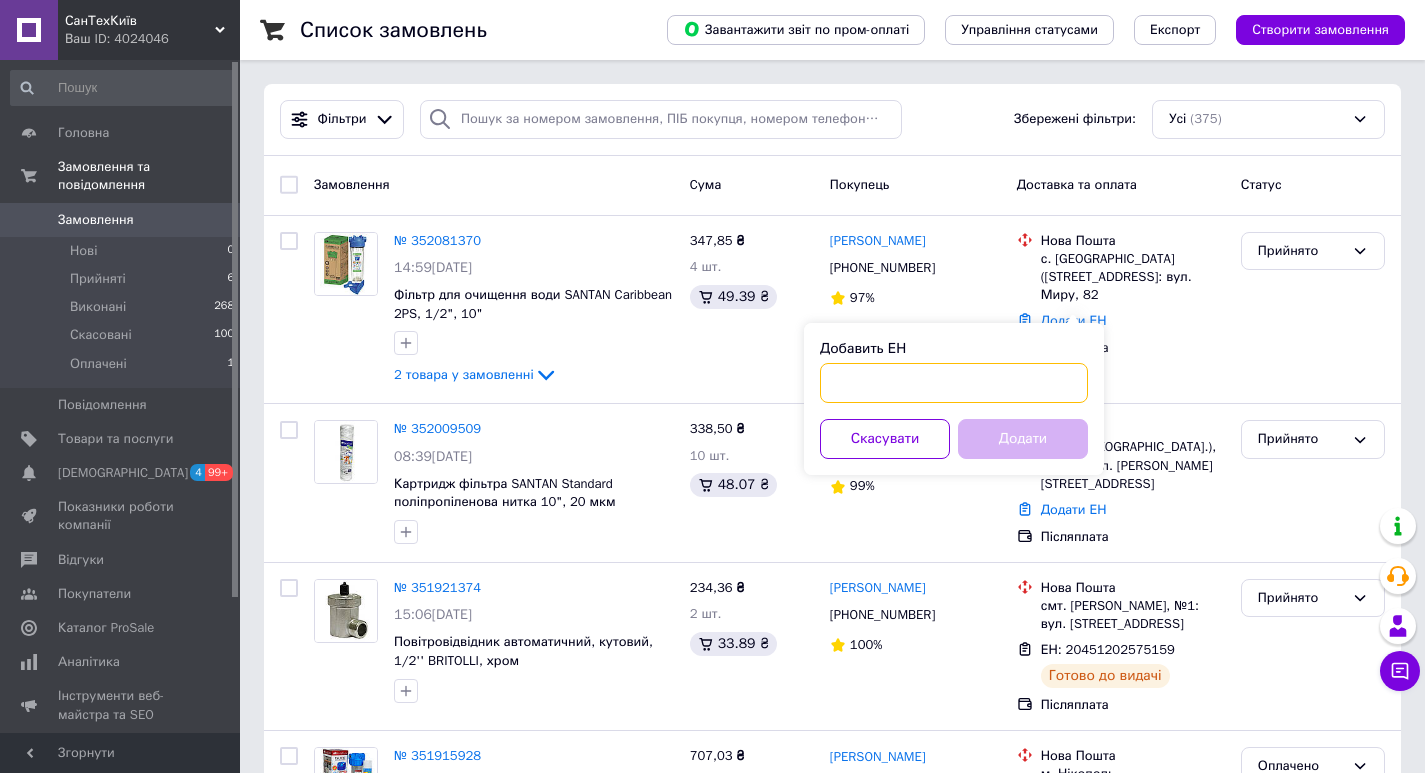 click on "Добавить ЕН" at bounding box center (954, 383) 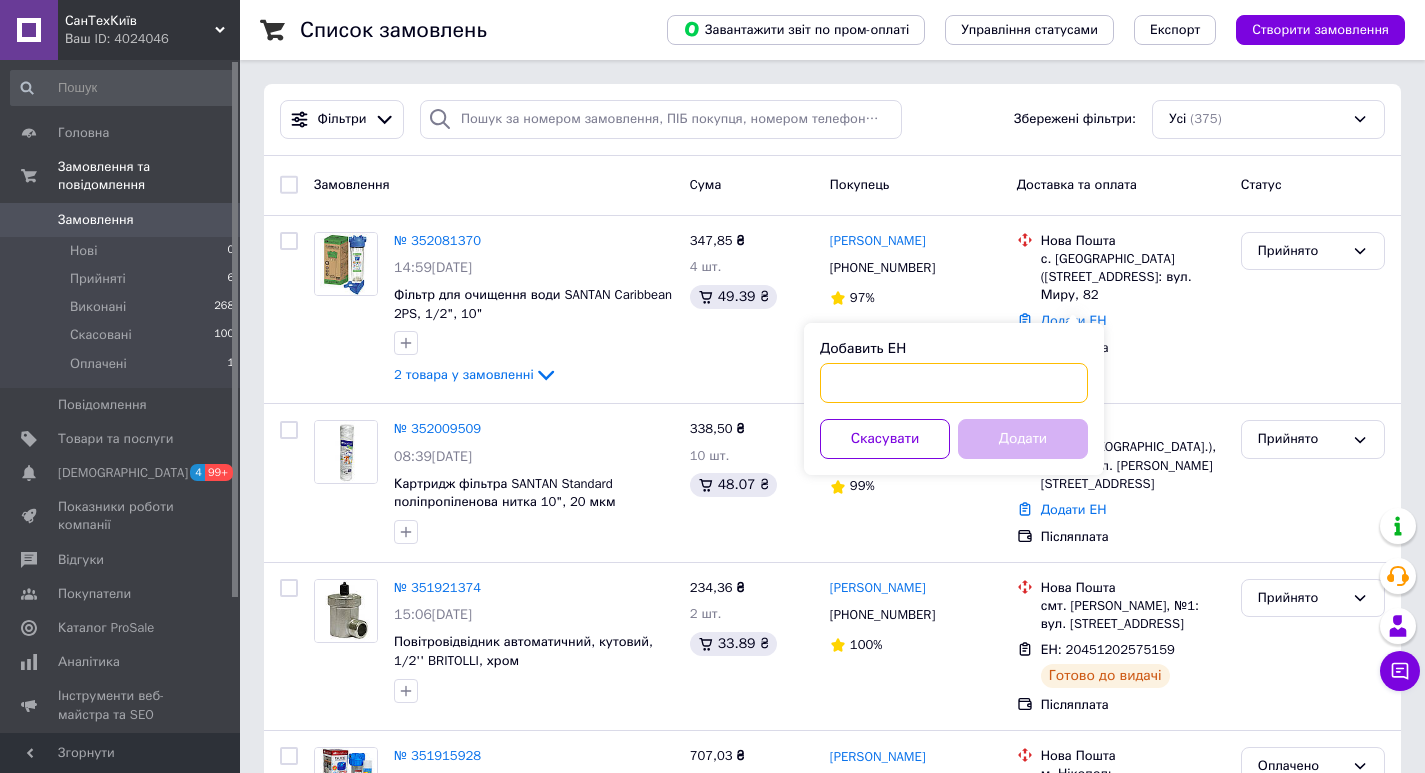 paste on "20 4512 0332 5221" 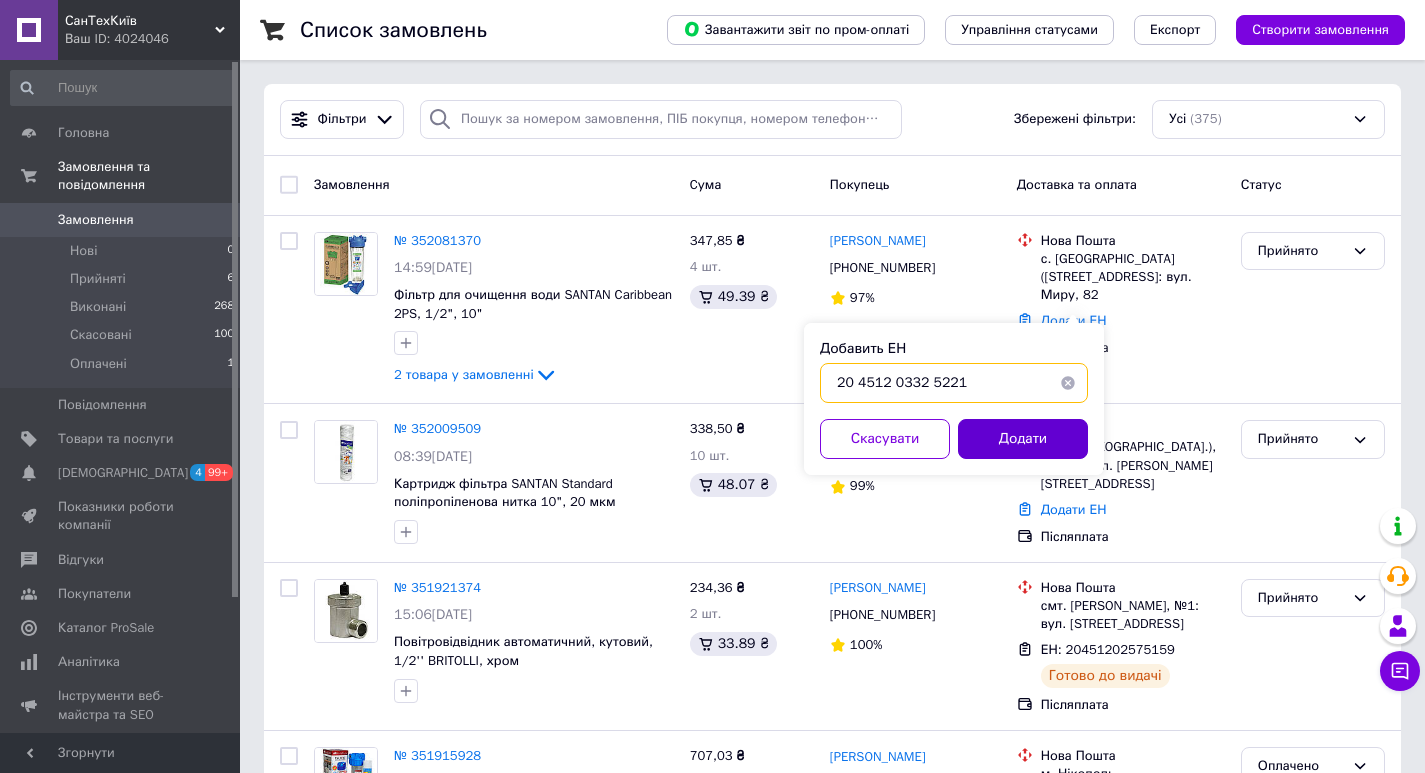 type on "20 4512 0332 5221" 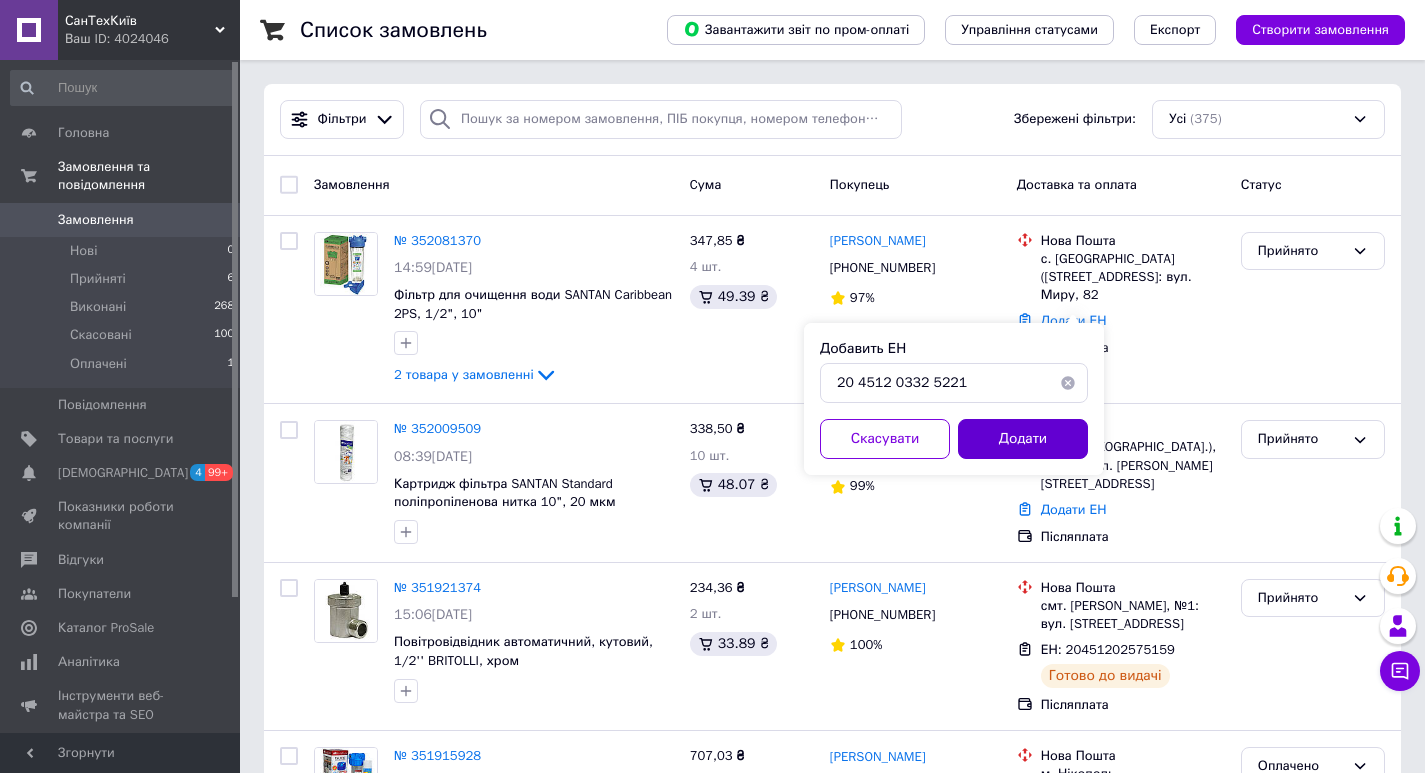 click on "Додати" at bounding box center (1023, 439) 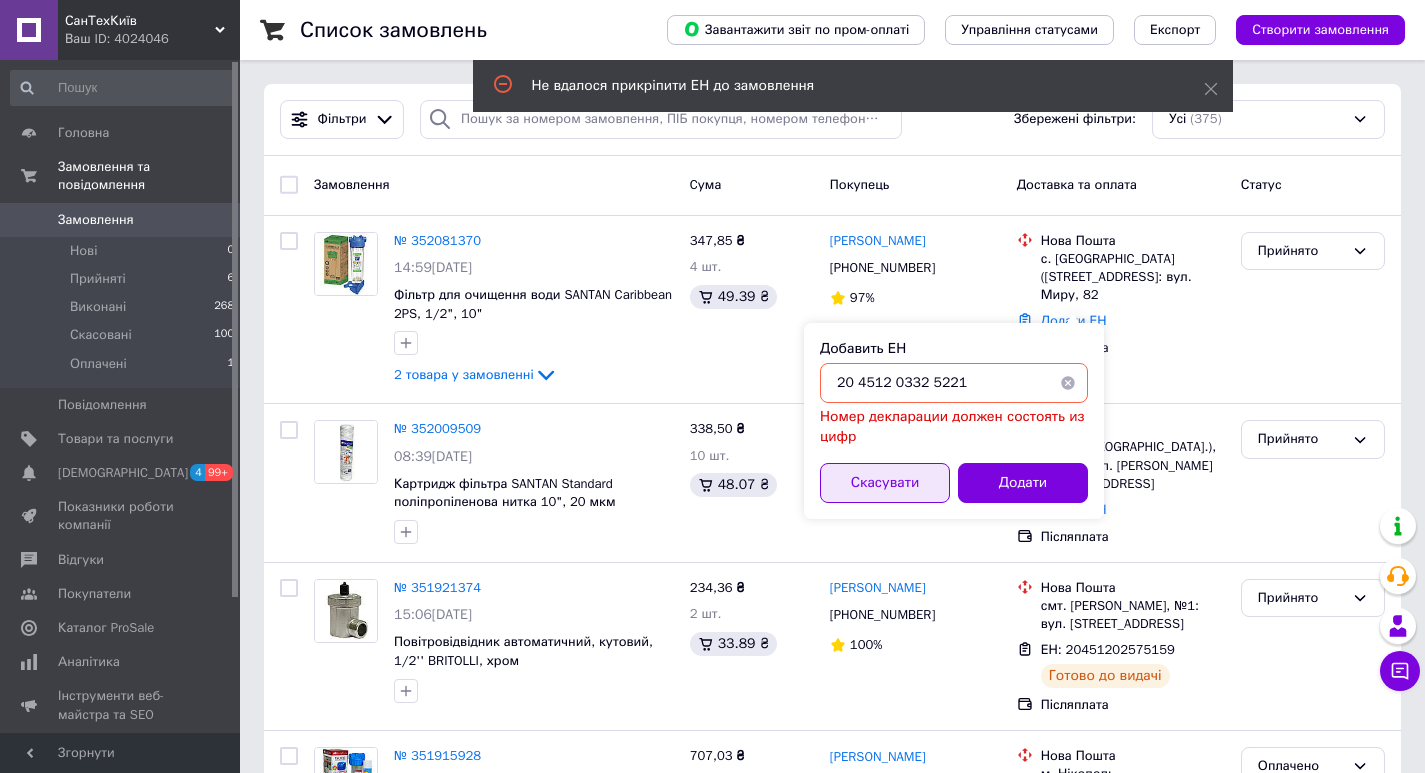 click on "Скасувати" at bounding box center [885, 483] 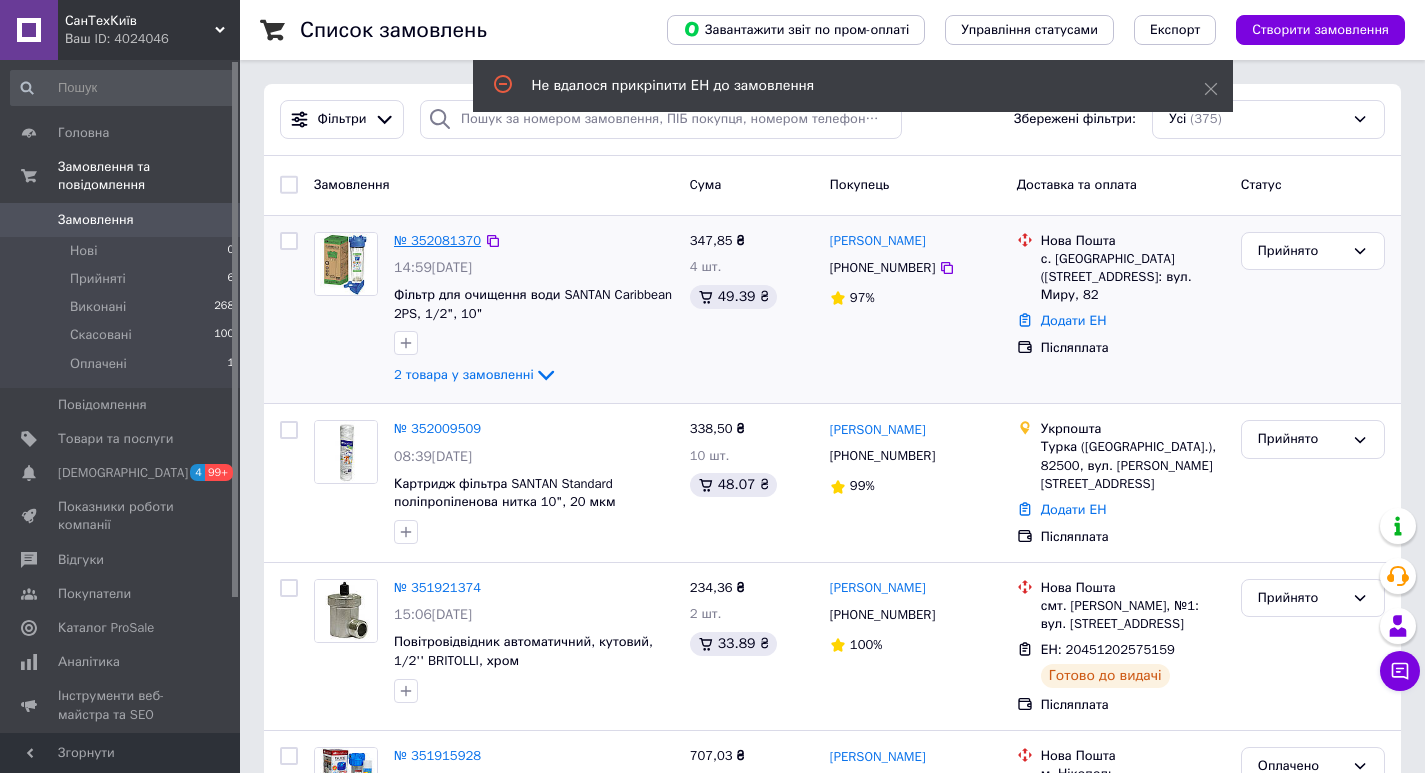 click on "№ 352081370" at bounding box center (437, 240) 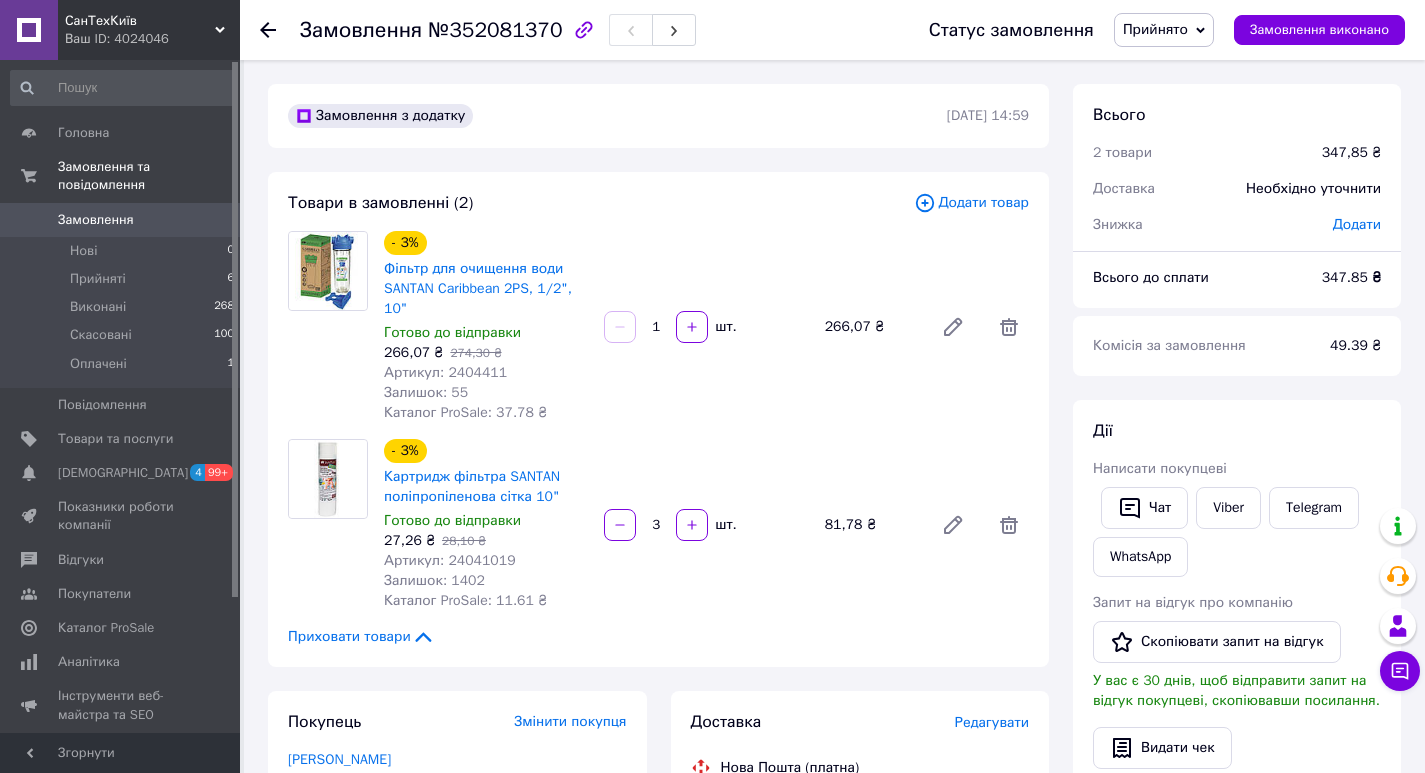 scroll, scrollTop: 500, scrollLeft: 0, axis: vertical 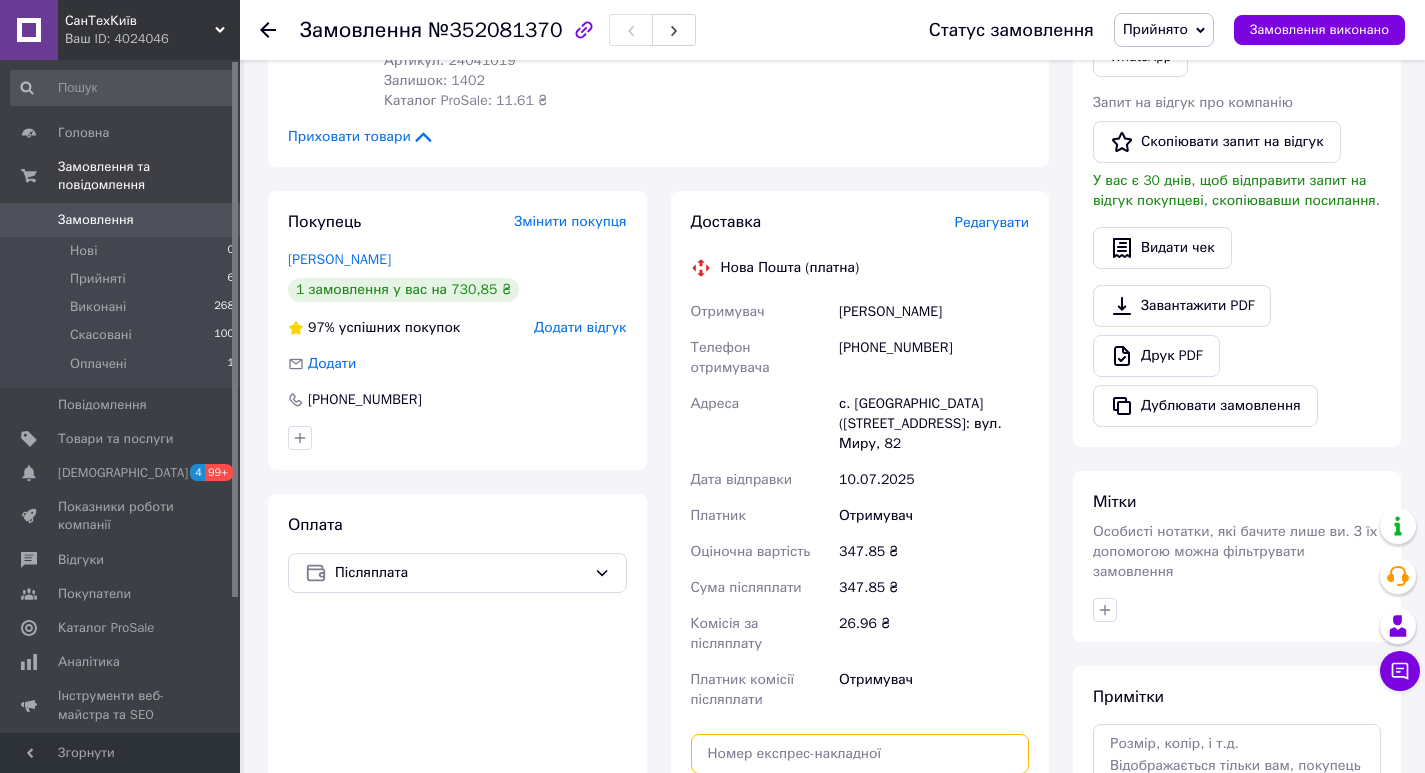click at bounding box center (860, 754) 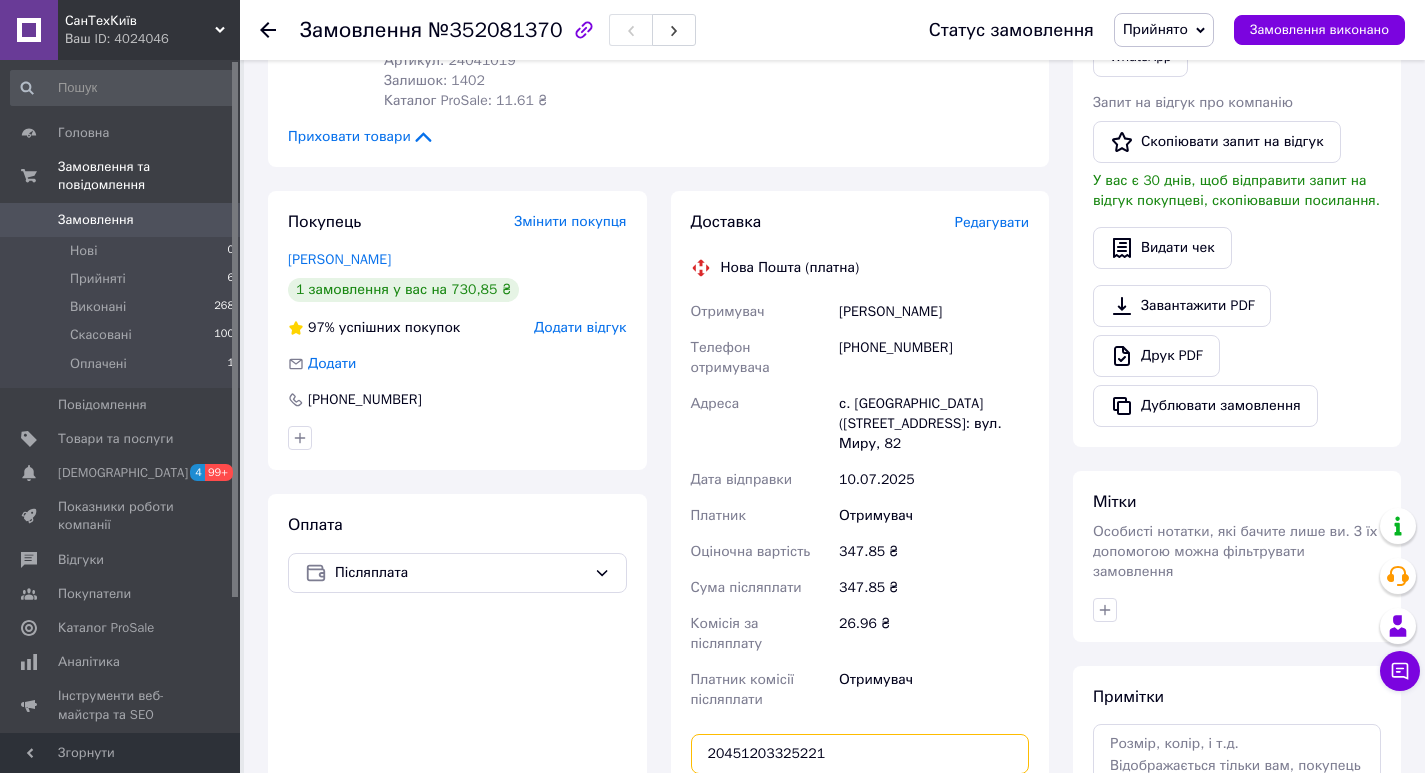 type on "20451203325221" 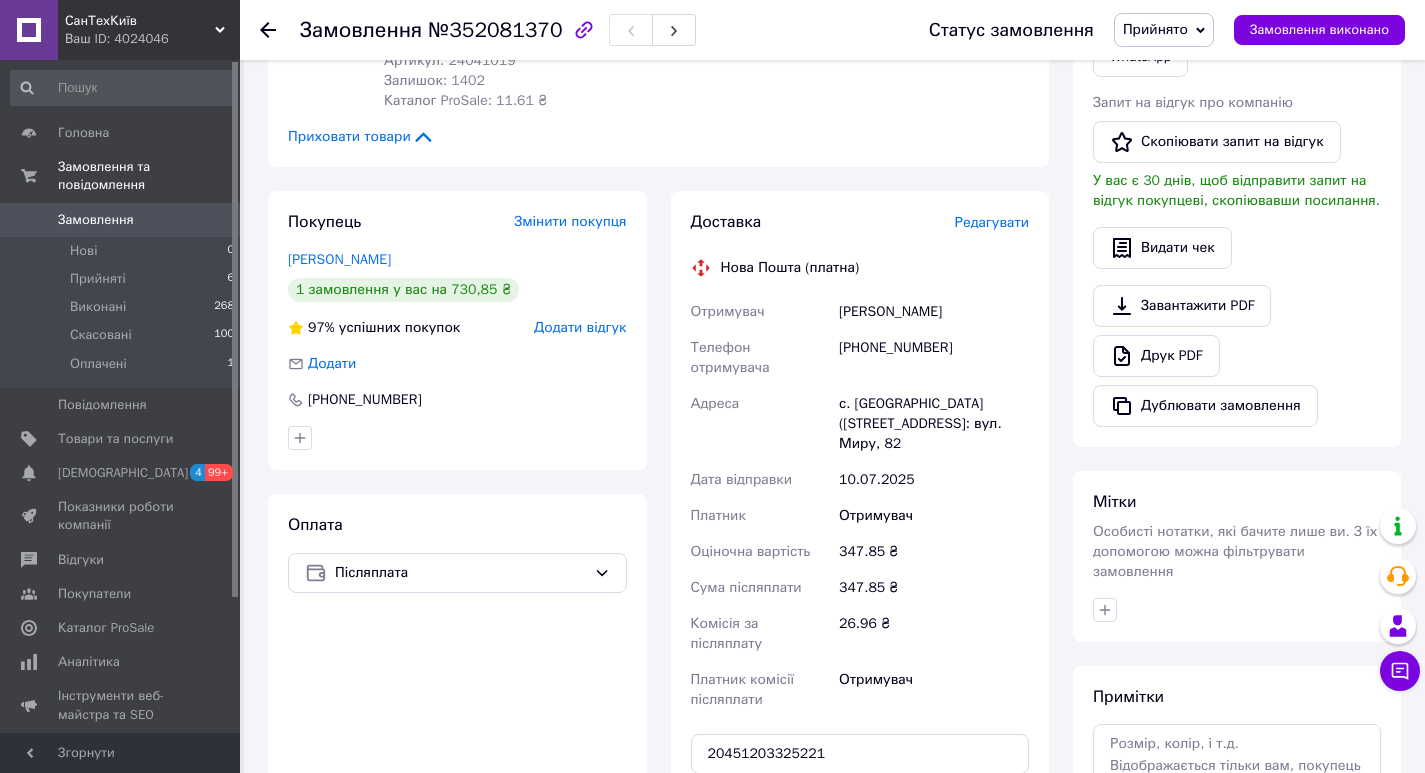 click on "Передати номер" at bounding box center (860, 802) 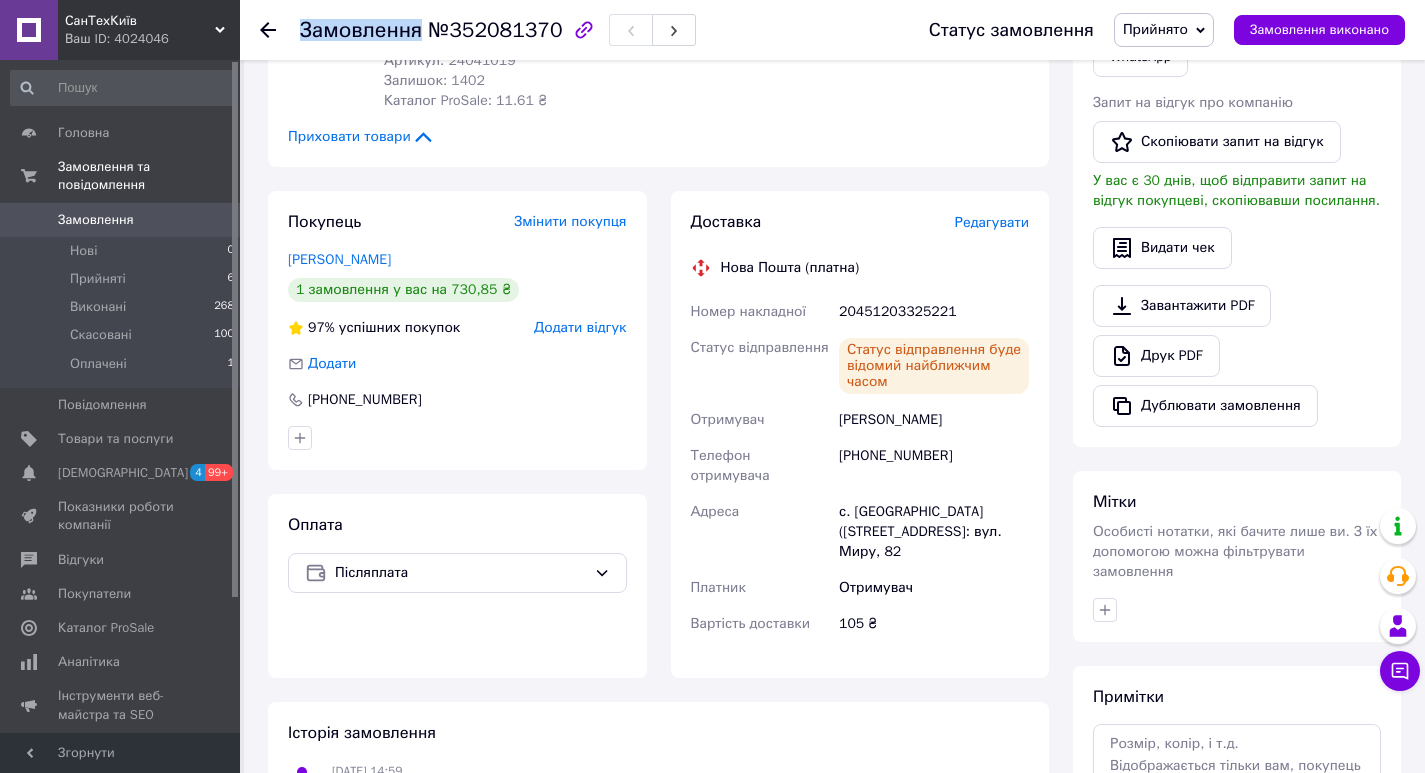 drag, startPoint x: 424, startPoint y: 35, endPoint x: 554, endPoint y: 30, distance: 130.09612 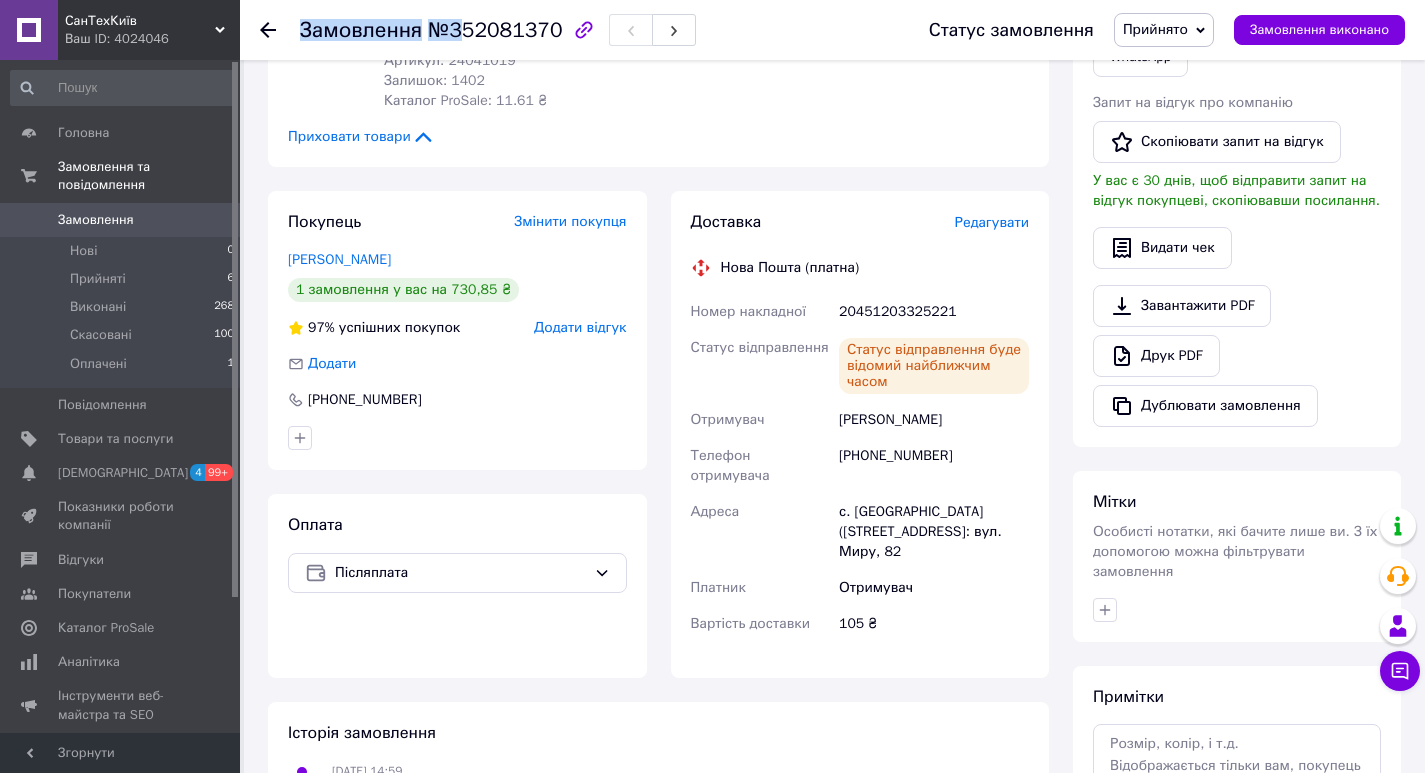 drag, startPoint x: 547, startPoint y: 29, endPoint x: 456, endPoint y: 29, distance: 91 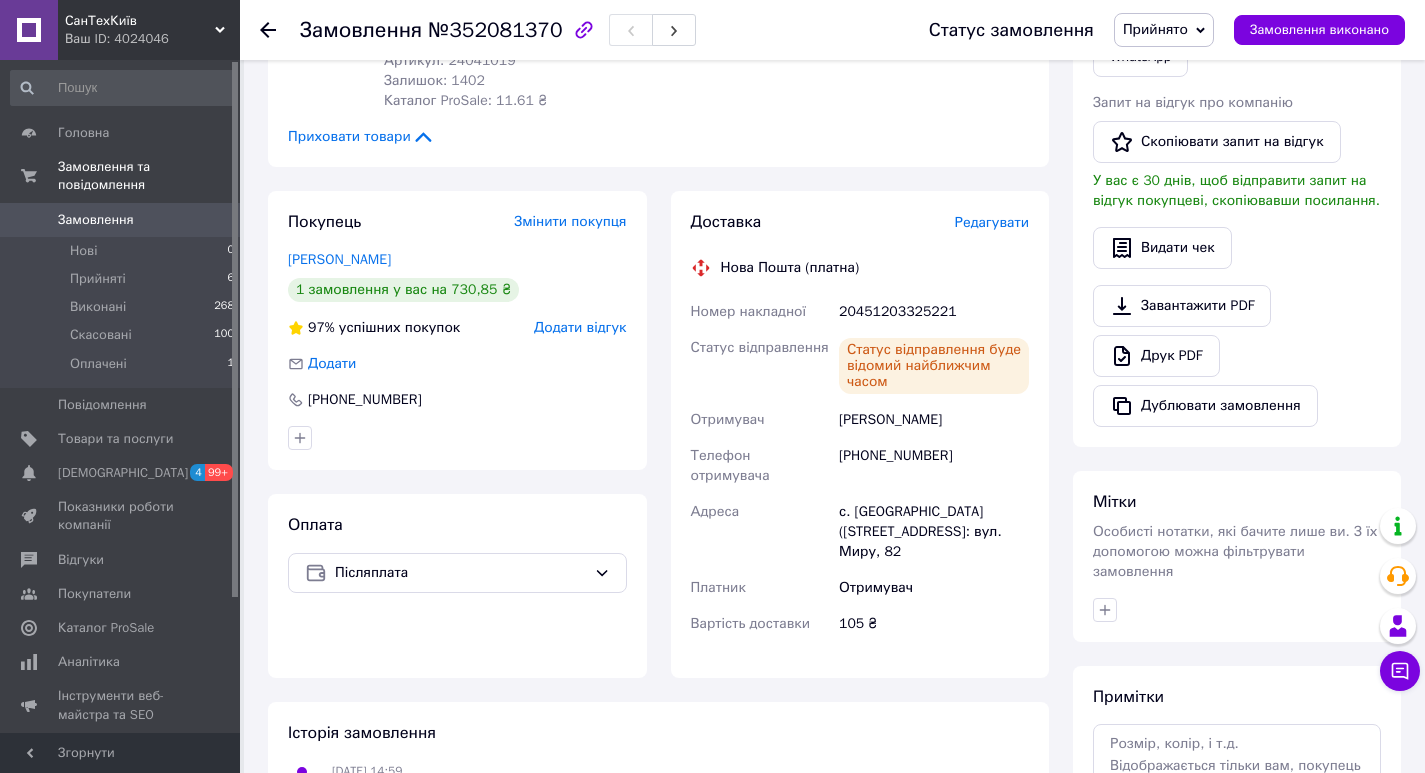 click on "Артикул: 24041019" at bounding box center (486, 61) 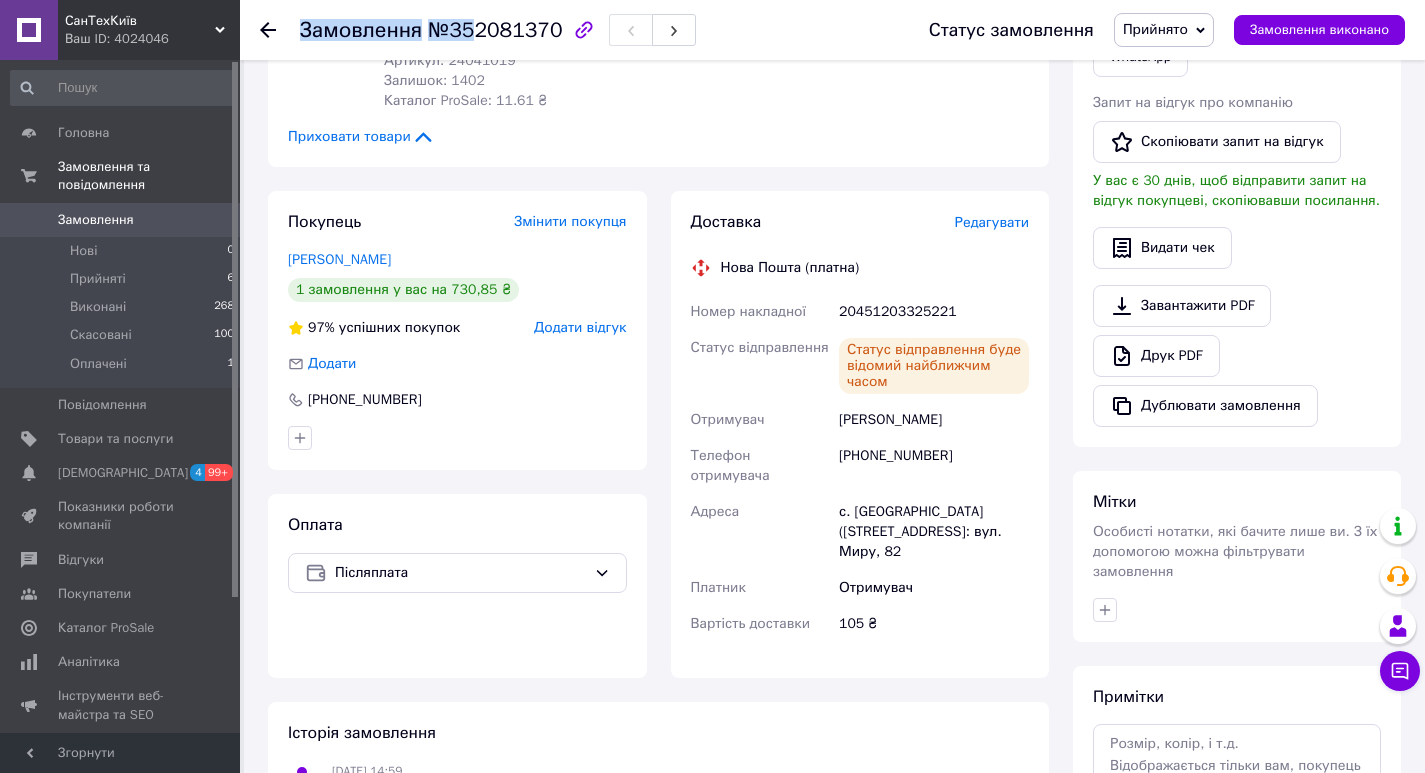 drag, startPoint x: 548, startPoint y: 28, endPoint x: 473, endPoint y: 27, distance: 75.00667 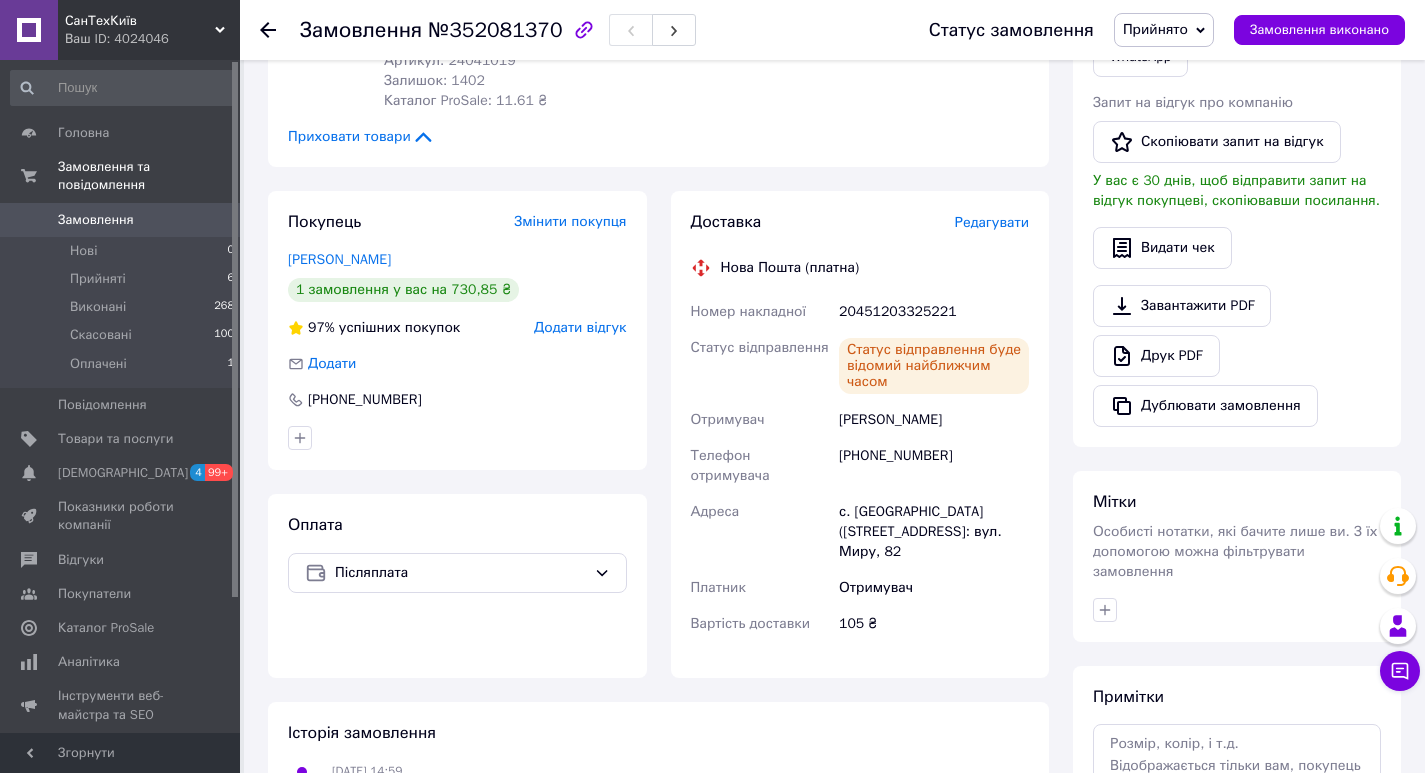 click on "Залишок: 1402" at bounding box center (486, 81) 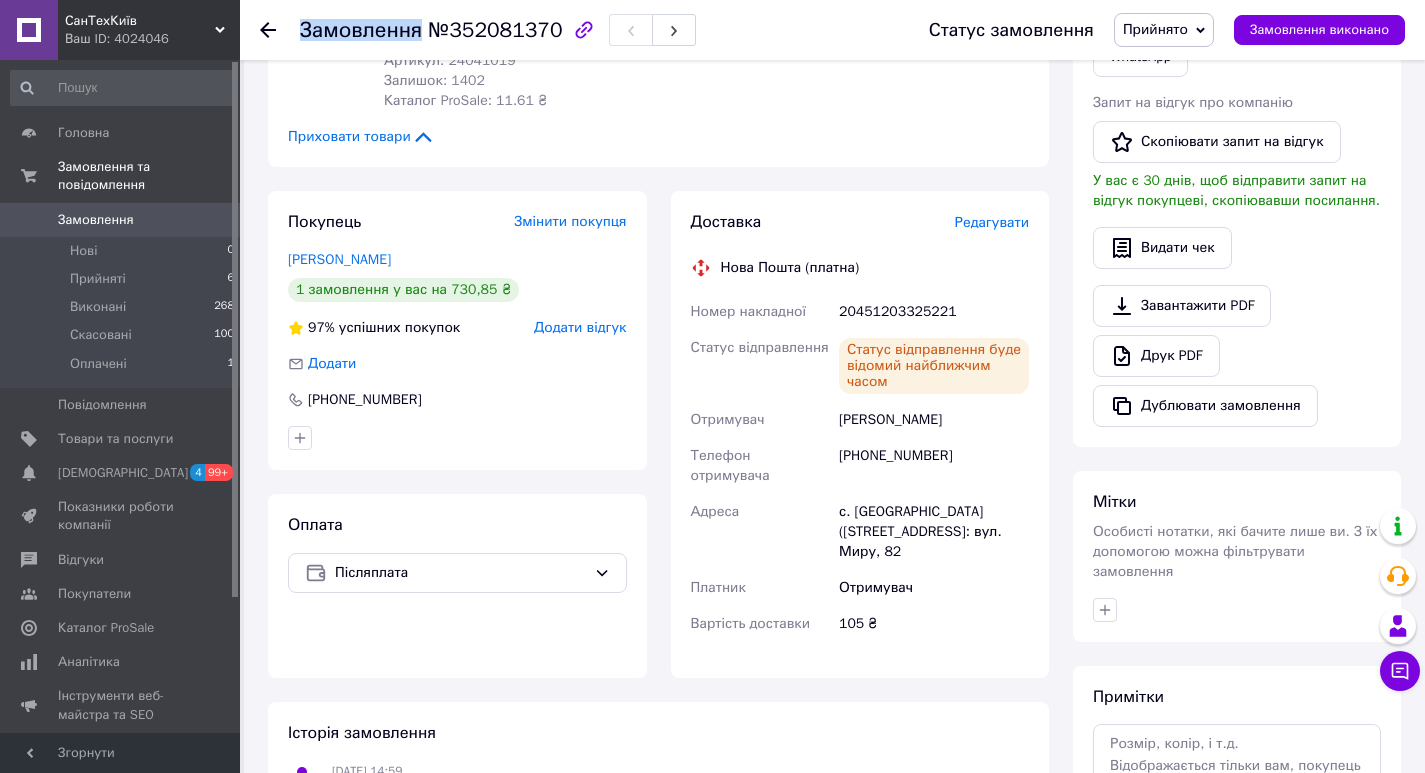 drag, startPoint x: 427, startPoint y: 29, endPoint x: 547, endPoint y: 23, distance: 120.14991 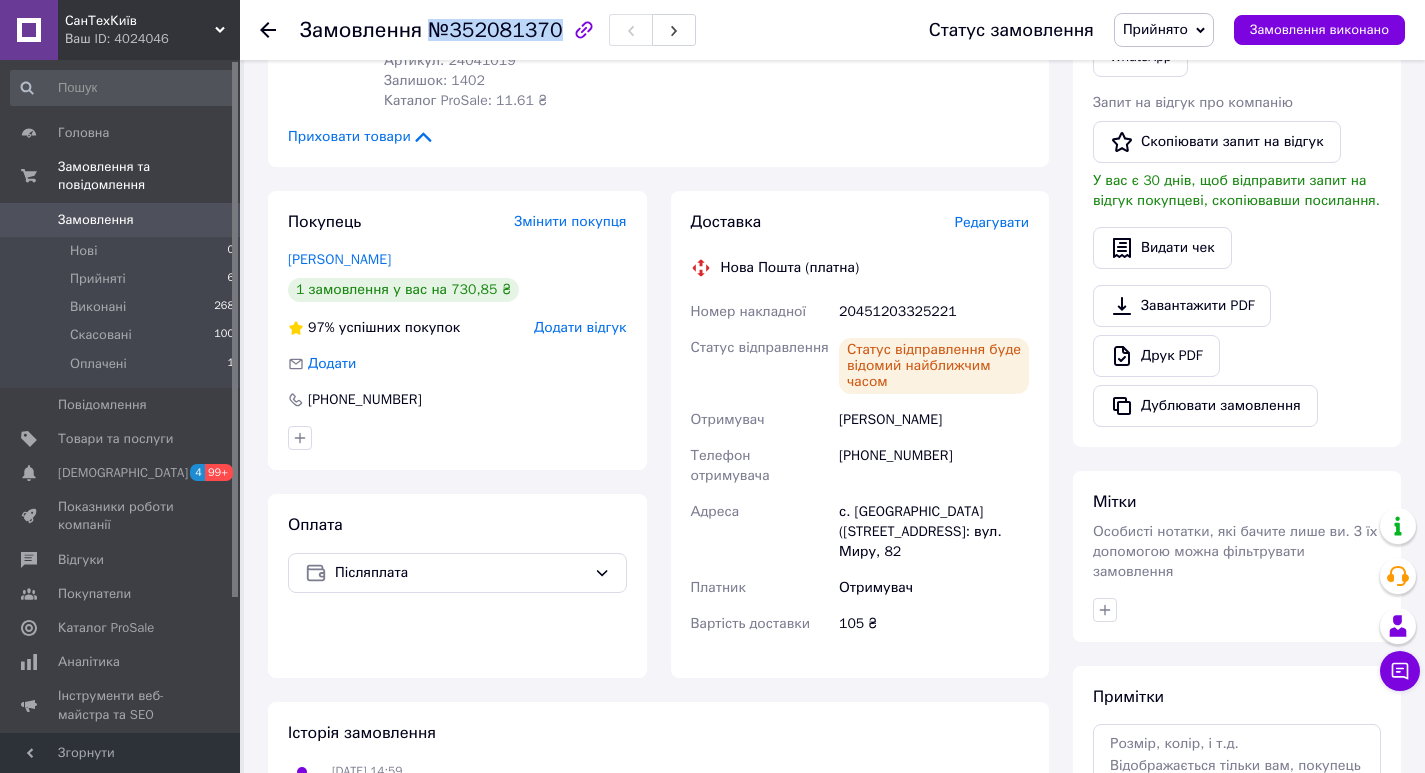 drag, startPoint x: 545, startPoint y: 35, endPoint x: 432, endPoint y: 32, distance: 113.03982 